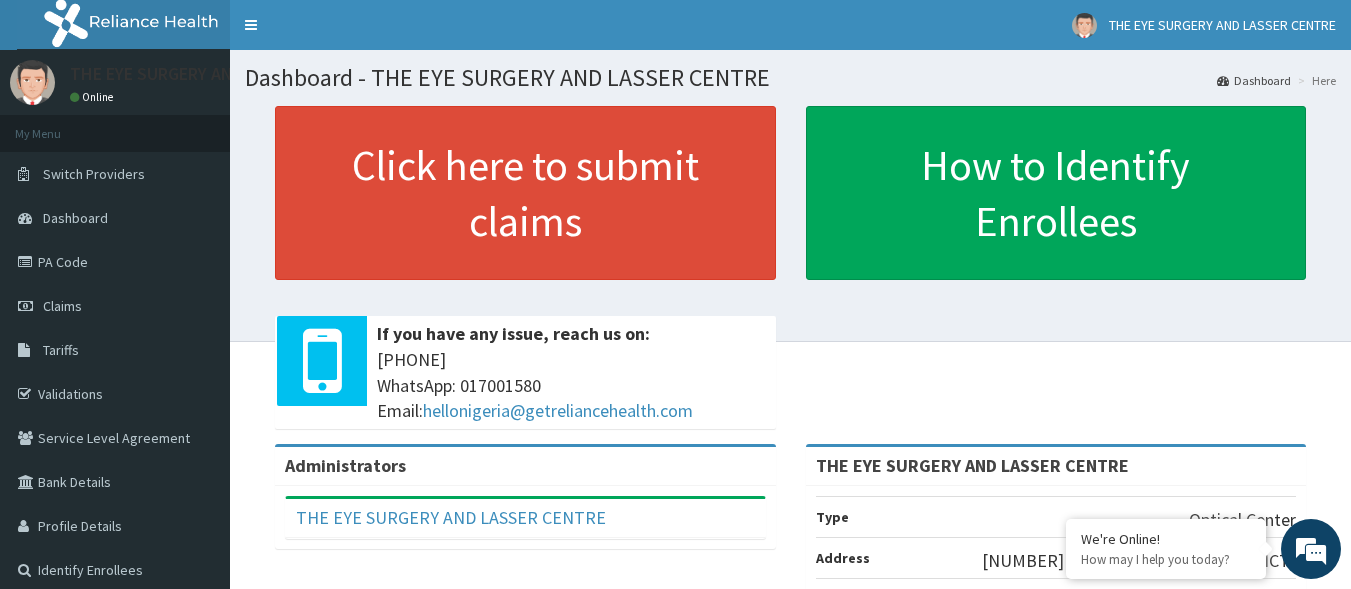 scroll, scrollTop: 0, scrollLeft: 0, axis: both 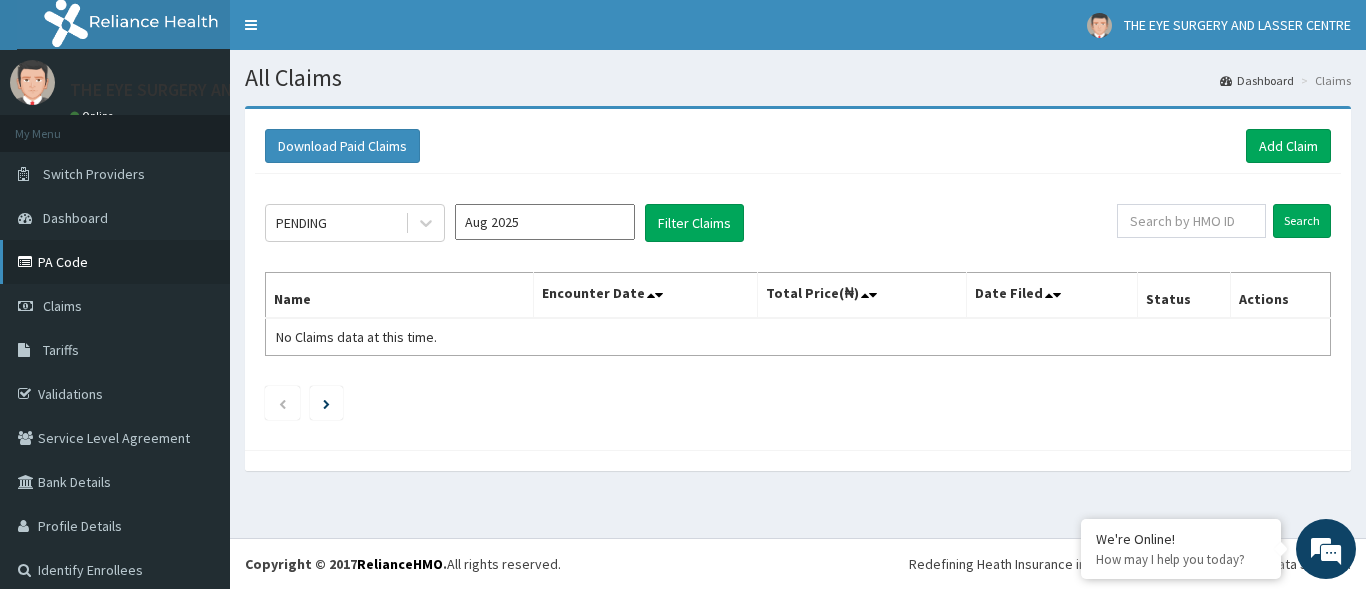 click on "PA Code" at bounding box center [115, 262] 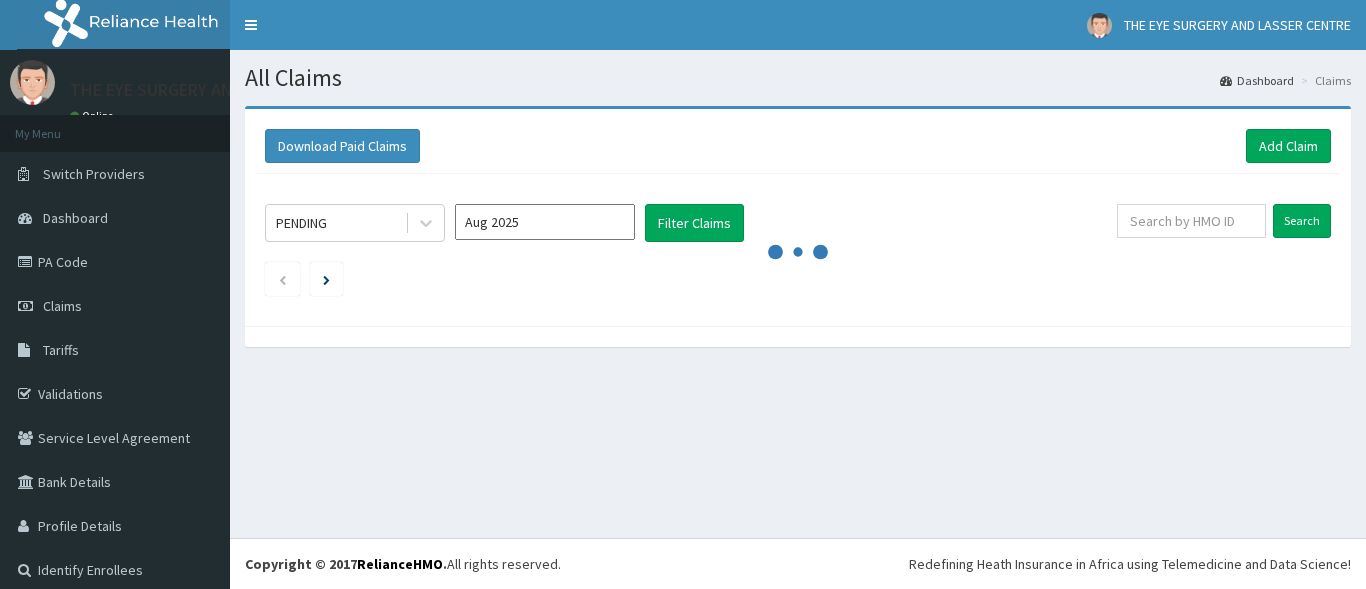 scroll, scrollTop: 0, scrollLeft: 0, axis: both 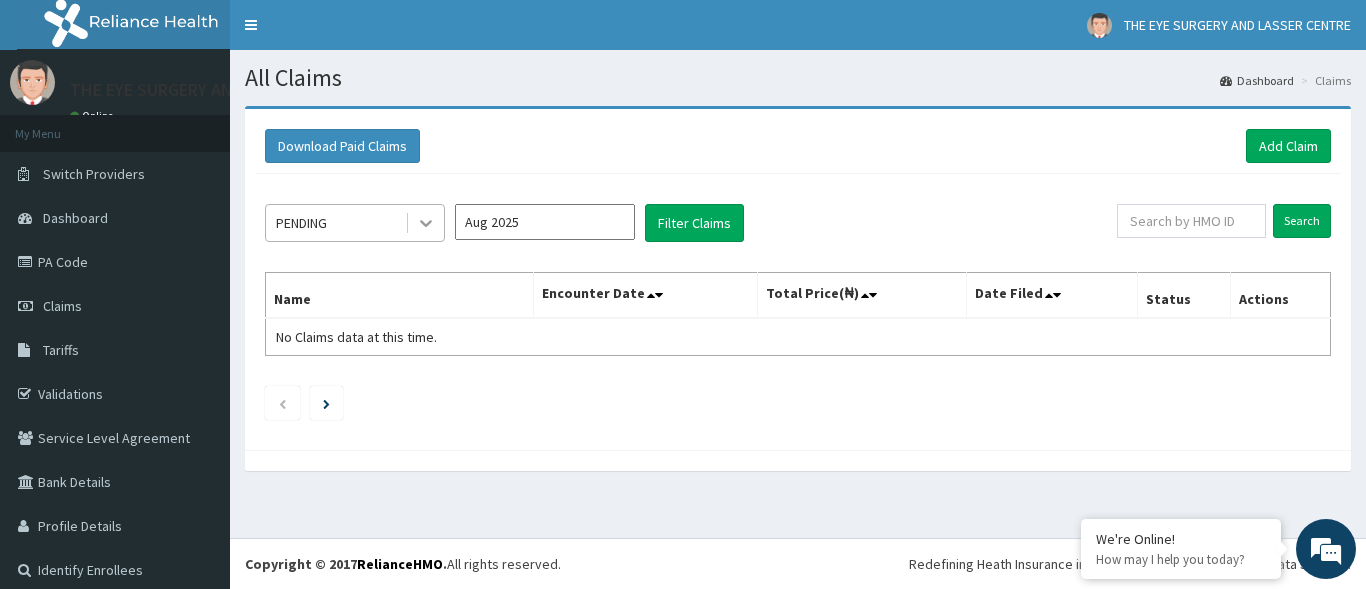 click 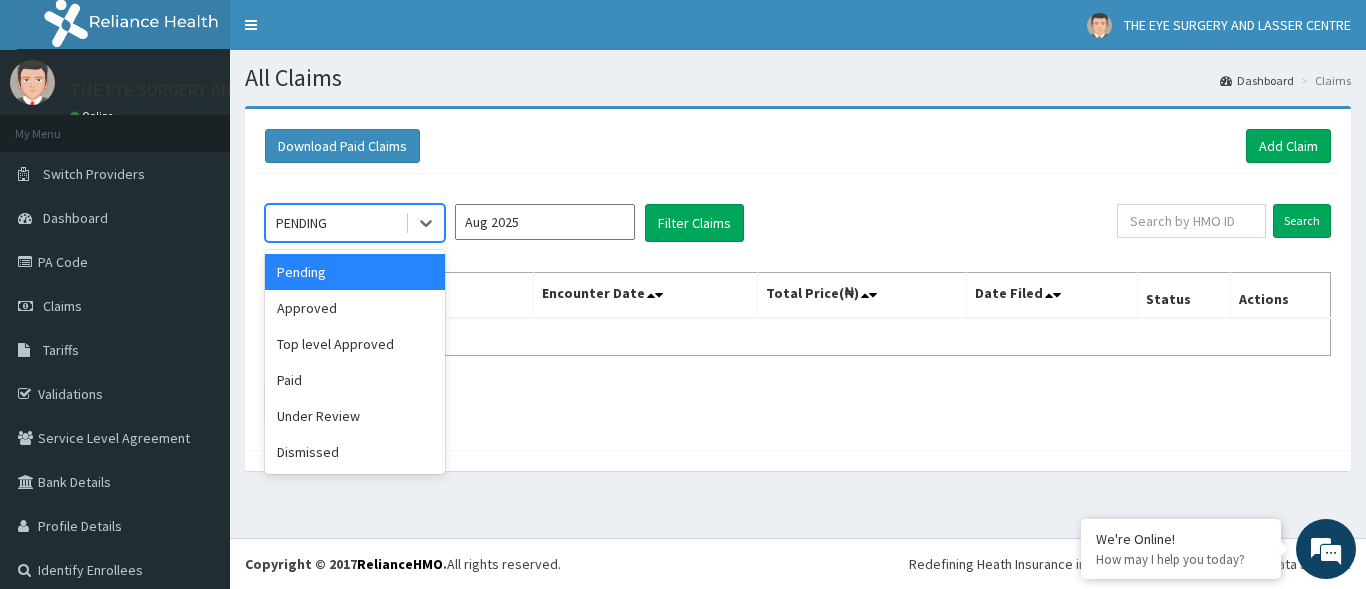 click on "Aug 2025" at bounding box center [545, 222] 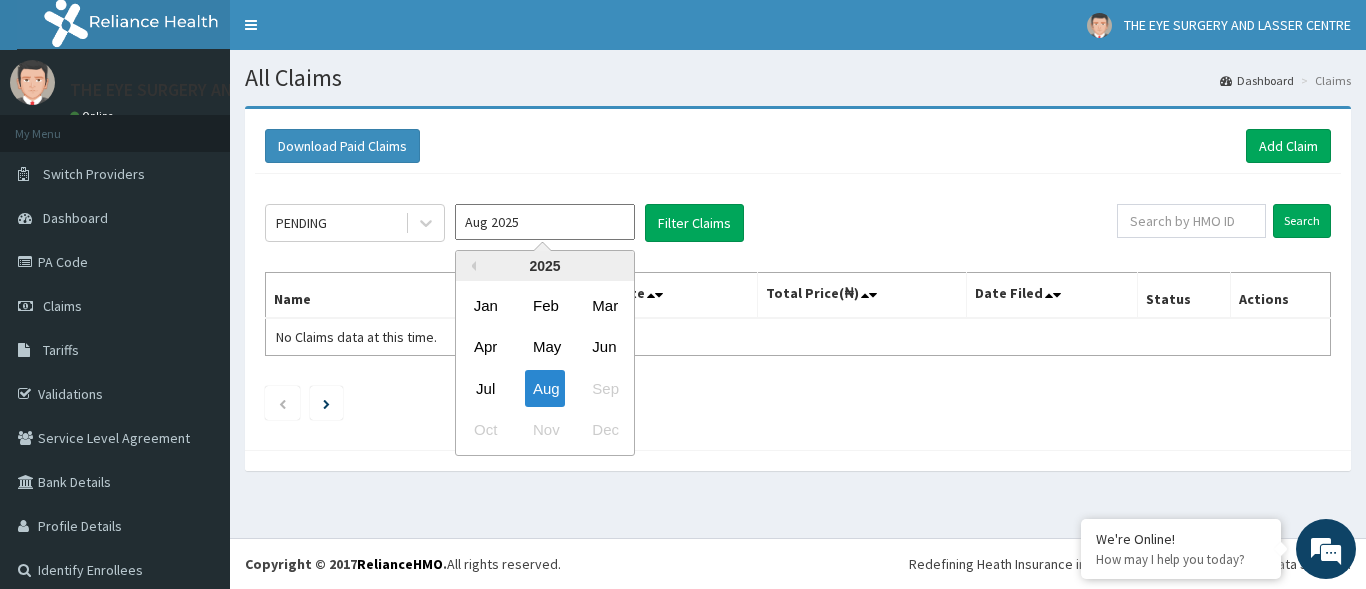 scroll, scrollTop: 0, scrollLeft: 0, axis: both 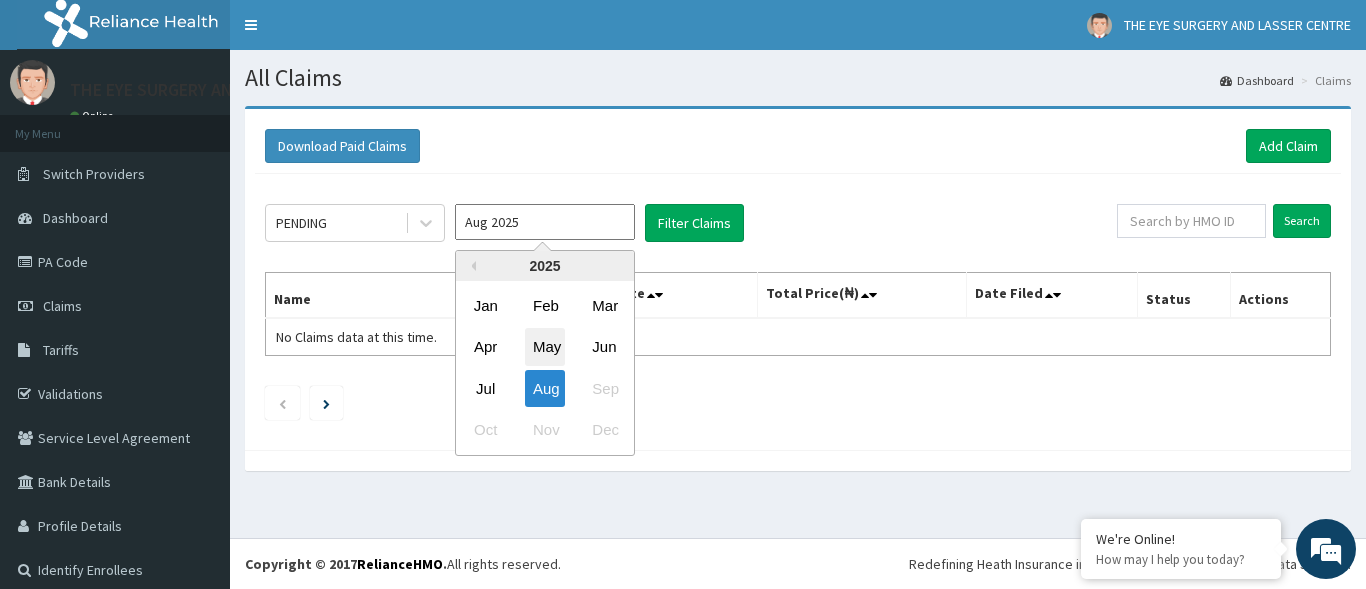 click on "May" at bounding box center (545, 347) 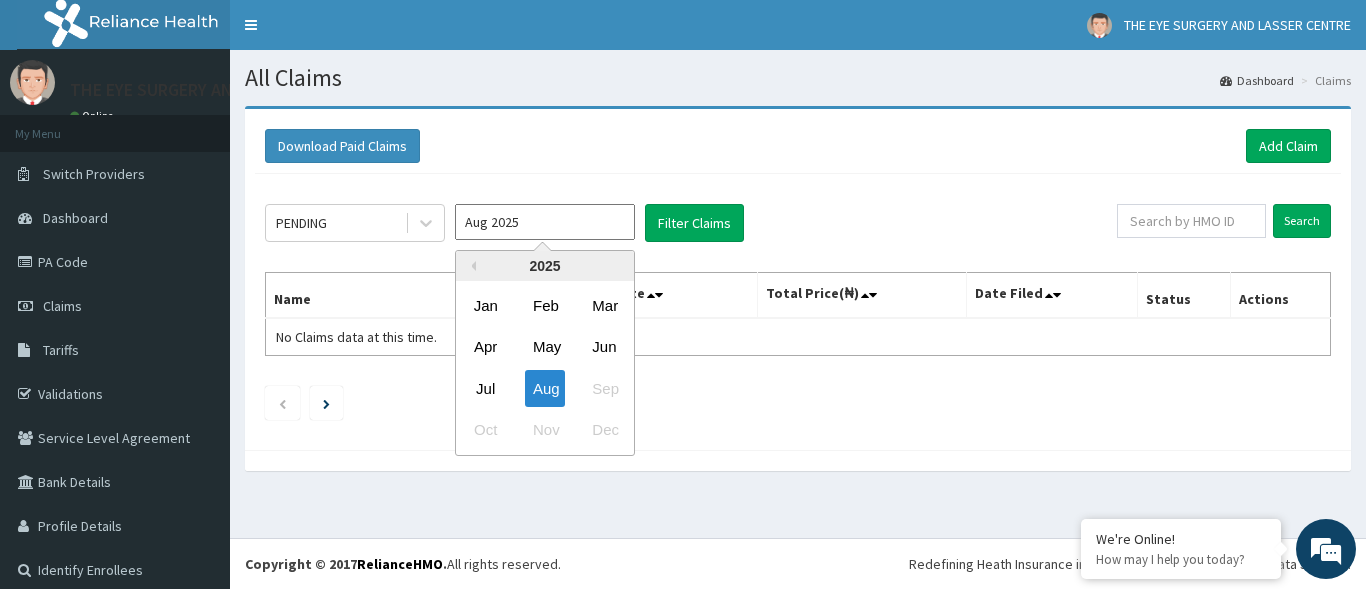 type on "May 2025" 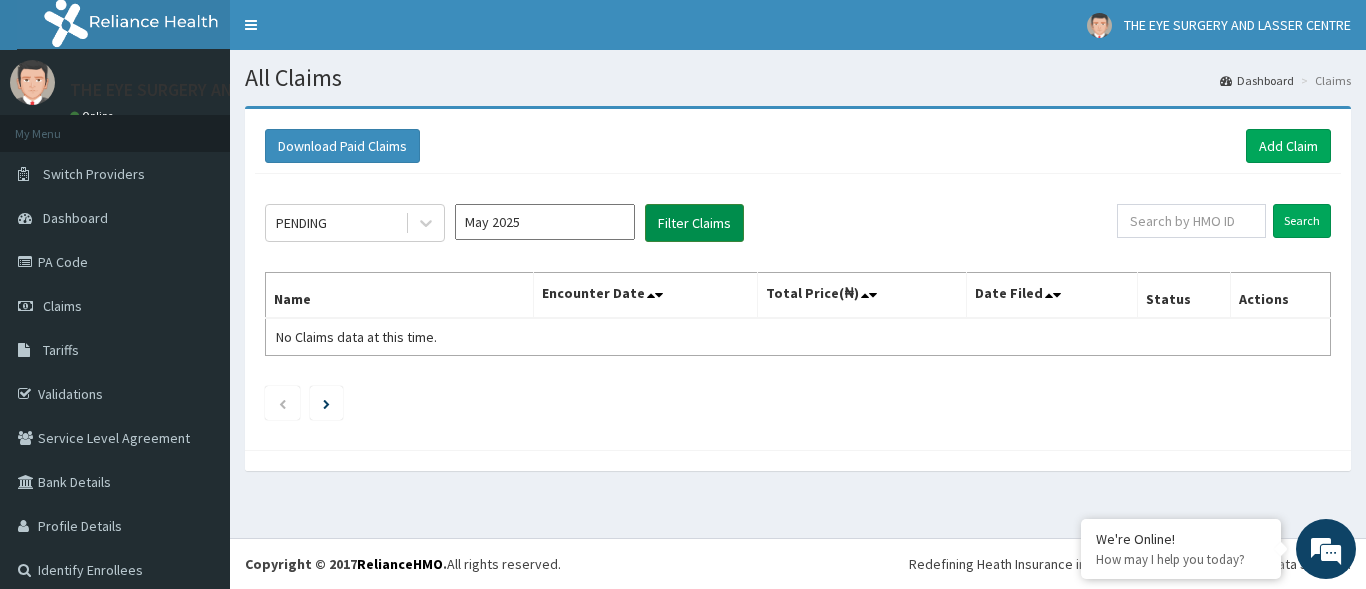 click on "Filter Claims" at bounding box center (694, 223) 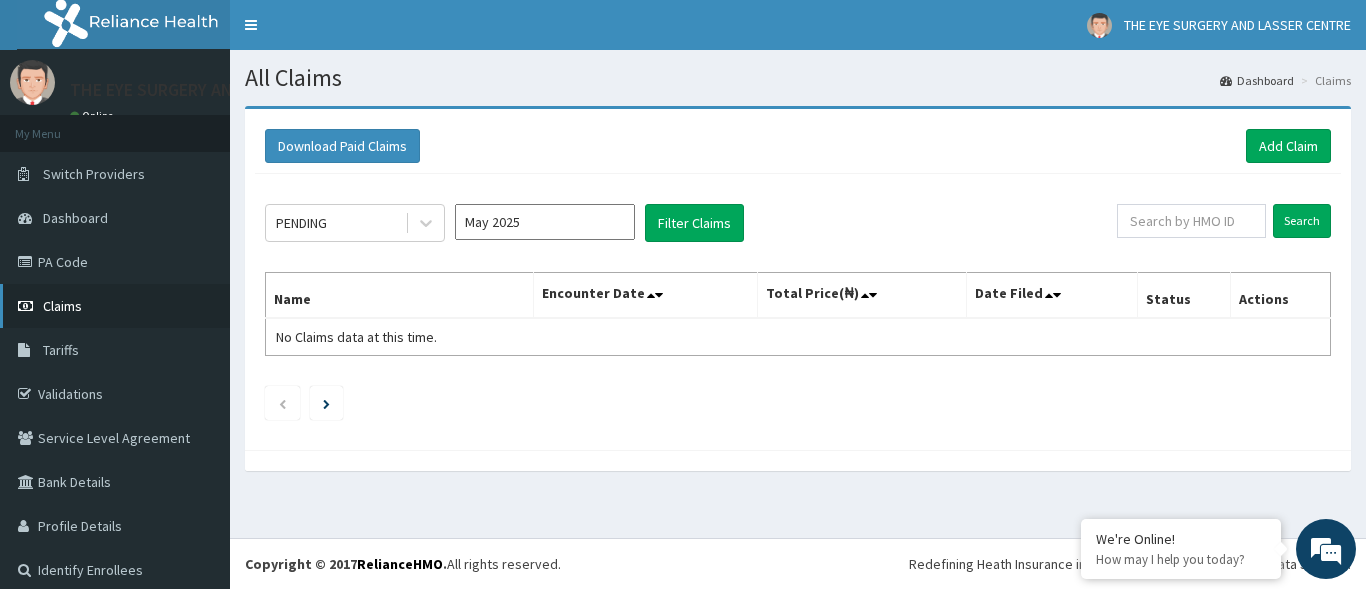 click on "Claims" at bounding box center [115, 306] 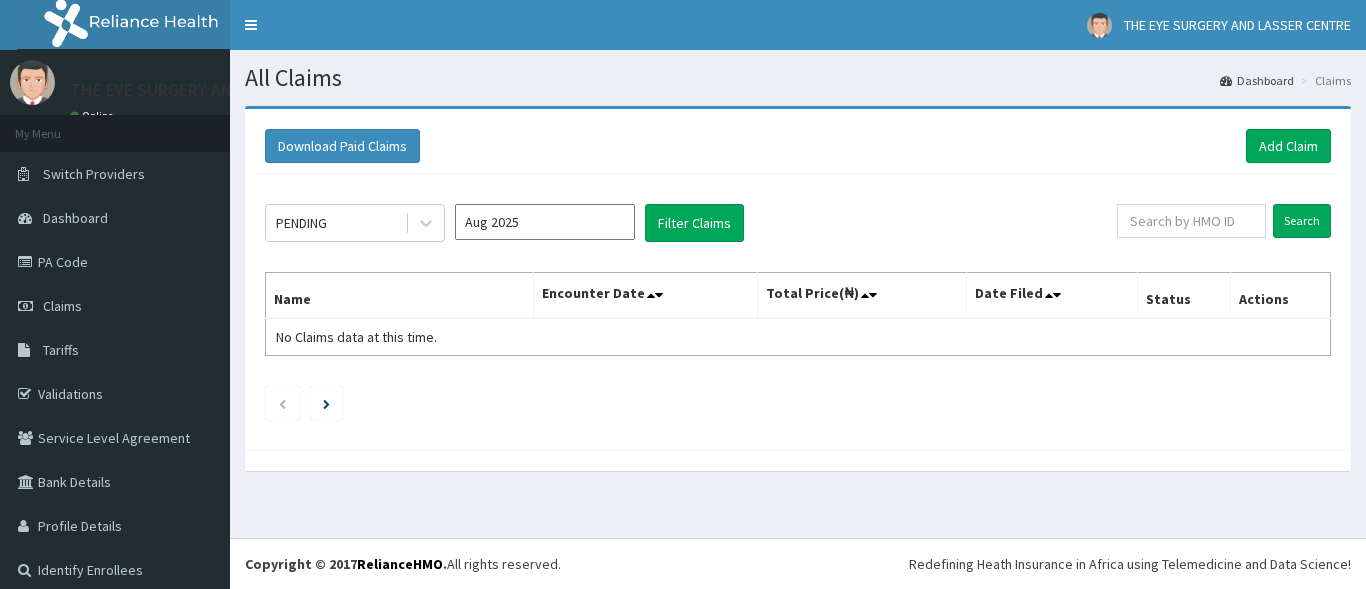 scroll, scrollTop: 0, scrollLeft: 0, axis: both 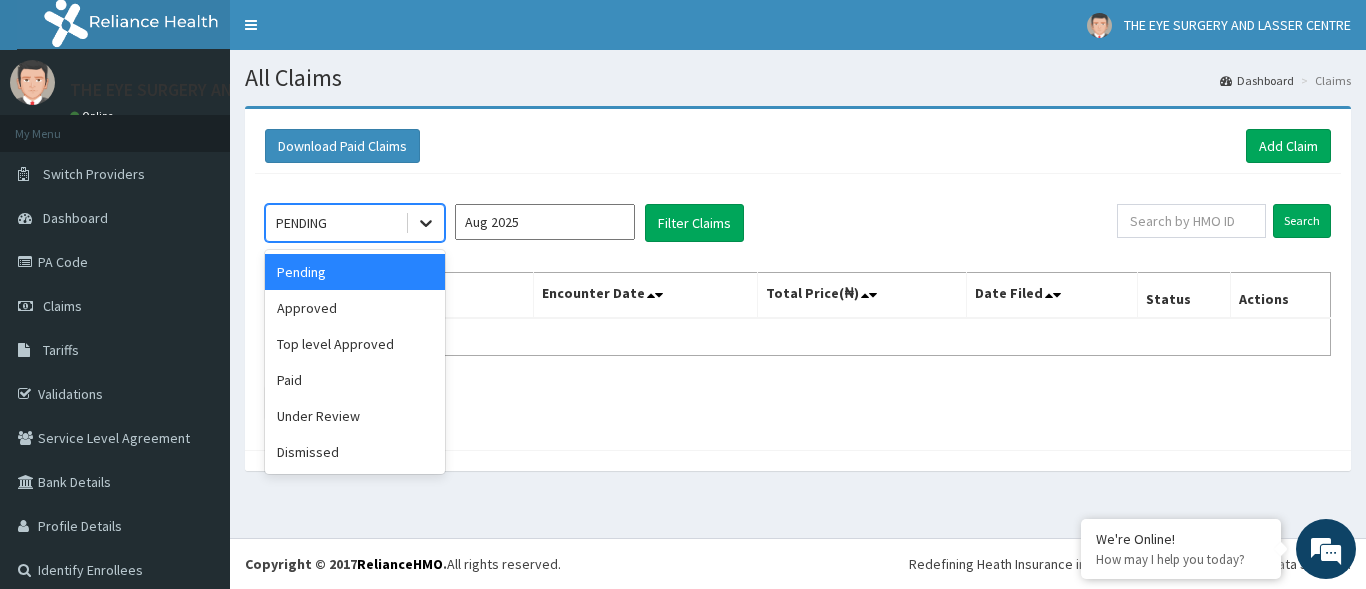 click 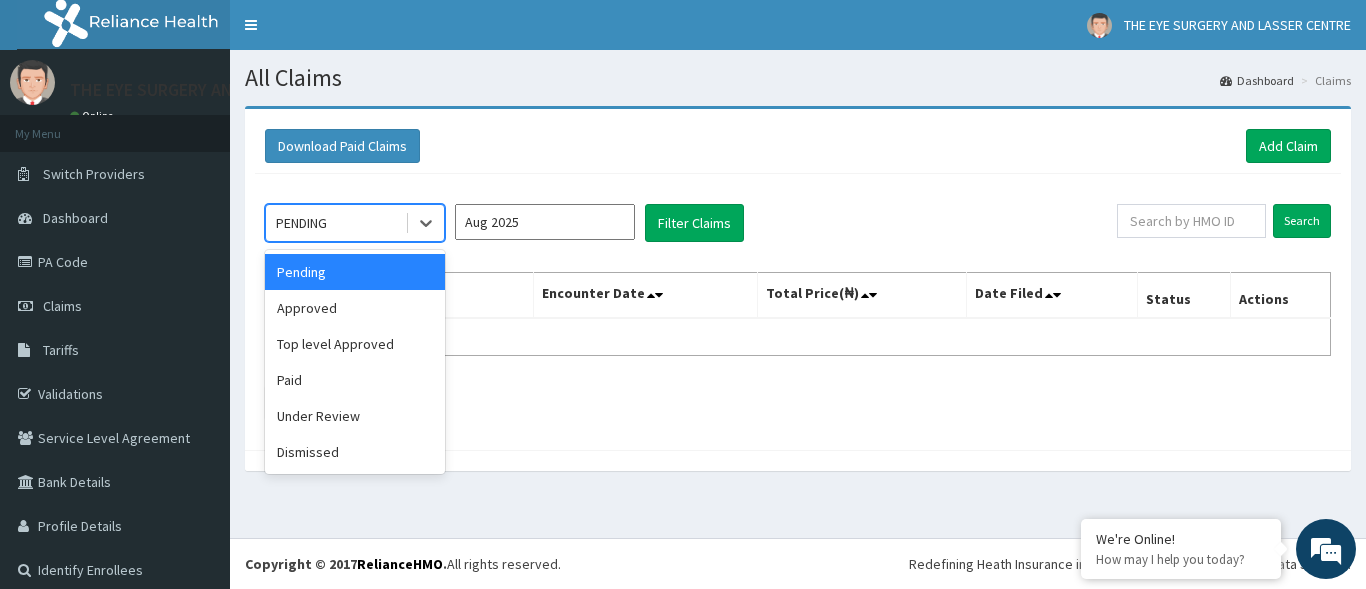 scroll, scrollTop: 0, scrollLeft: 0, axis: both 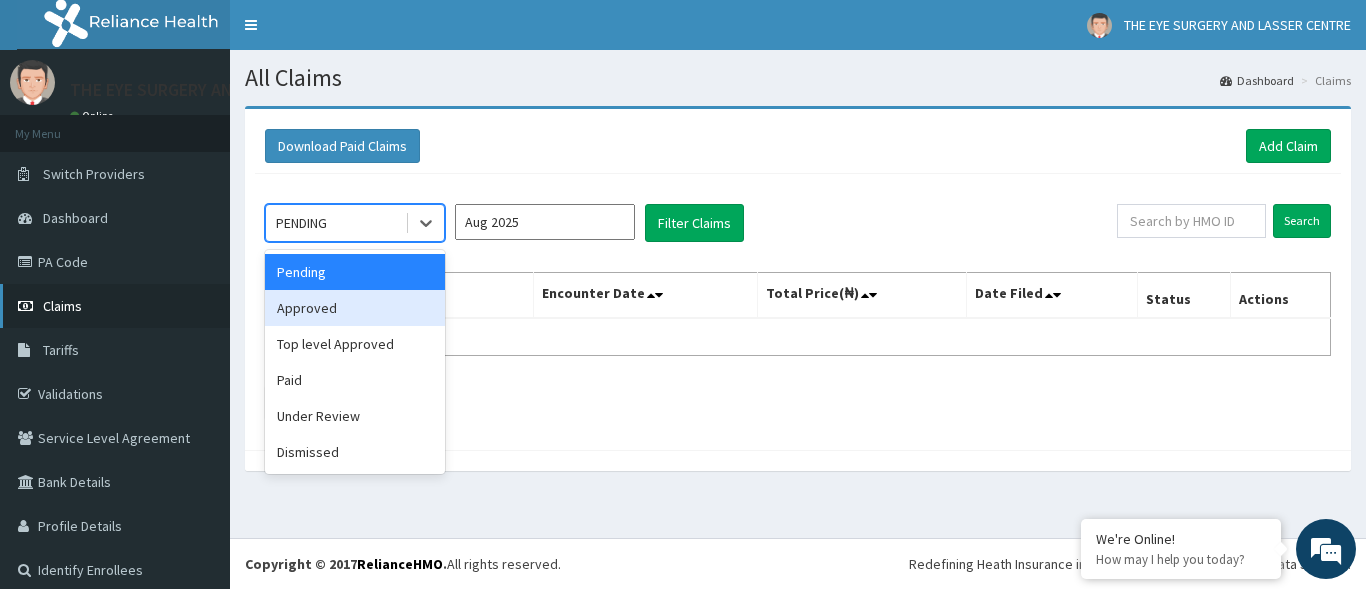 click at bounding box center (28, 306) 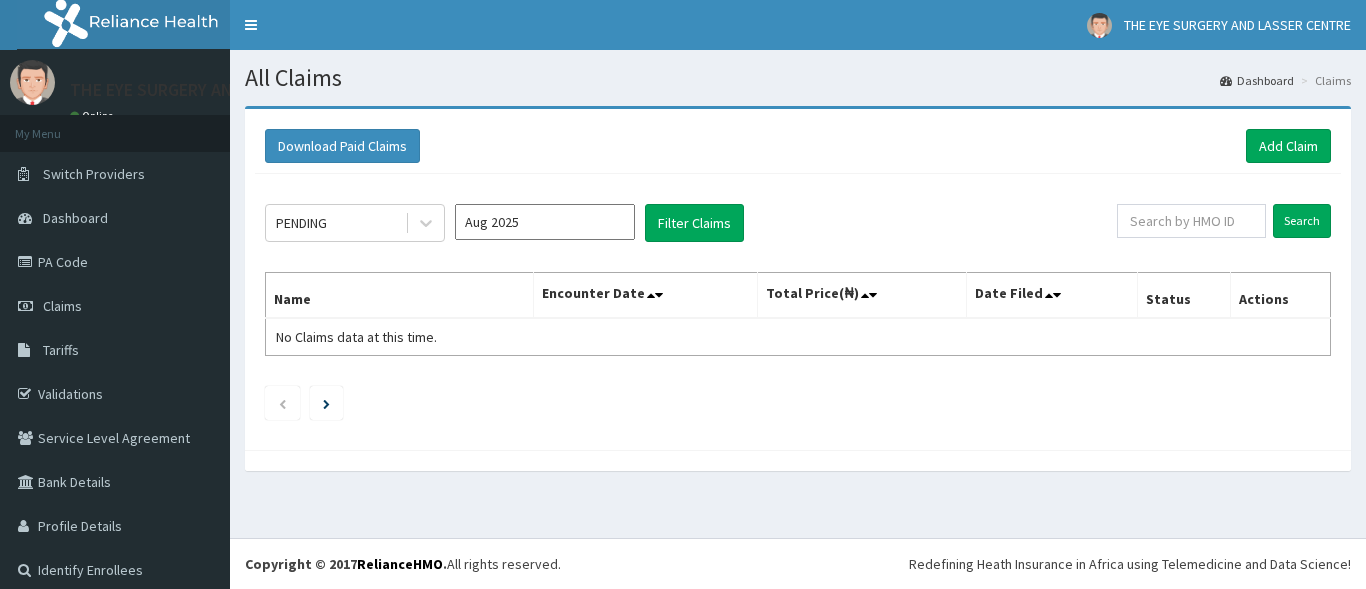 scroll, scrollTop: 0, scrollLeft: 0, axis: both 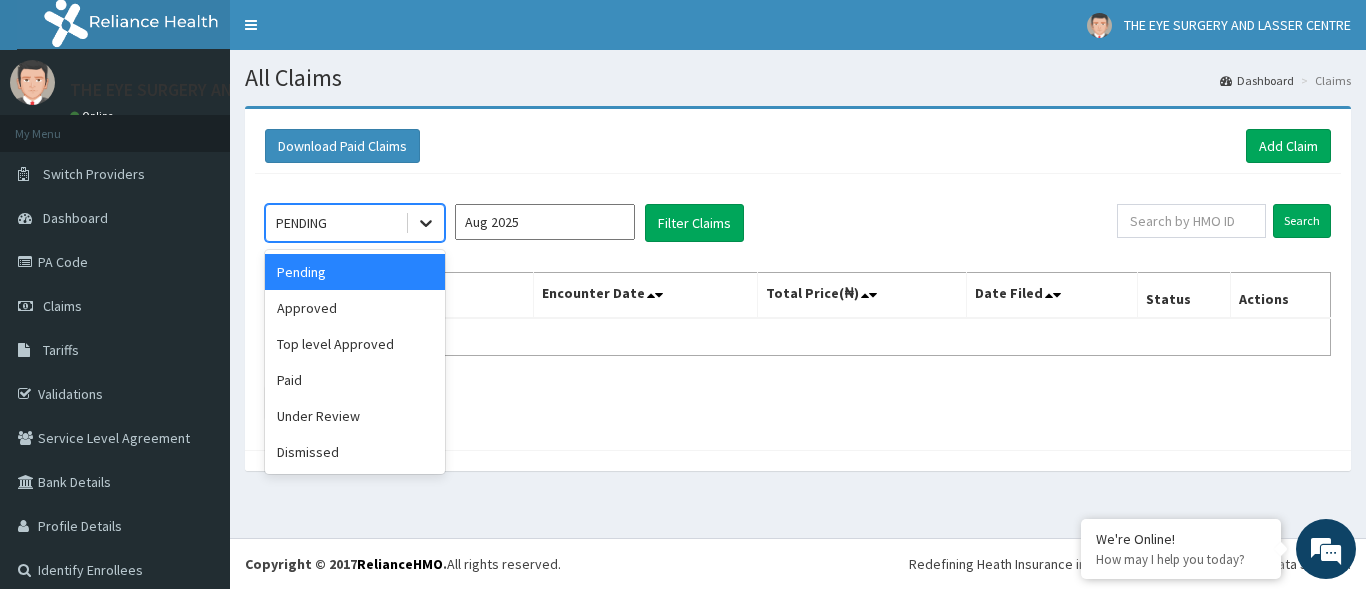 click 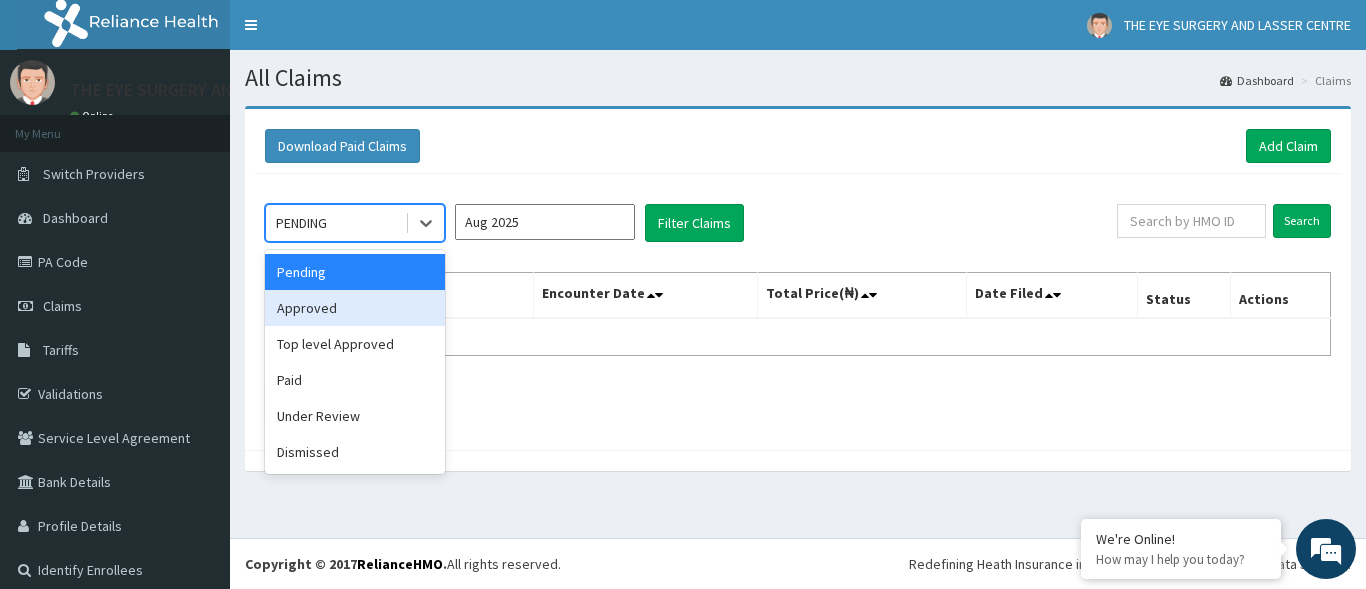 click on "Approved" at bounding box center (355, 308) 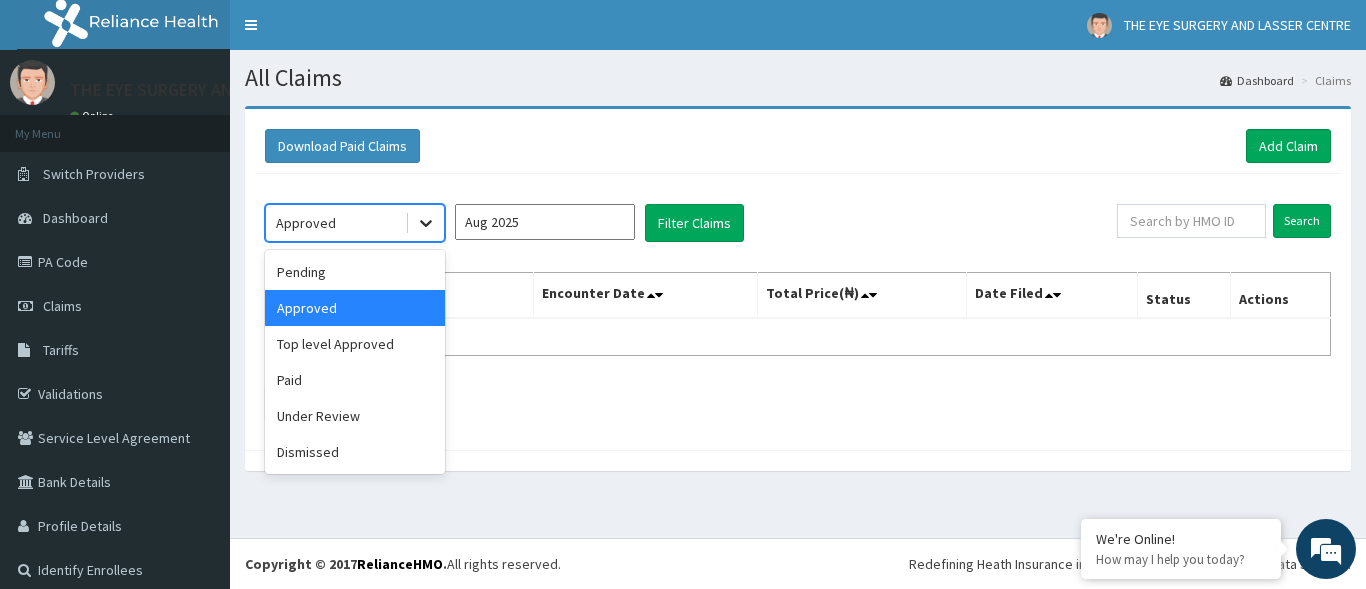 click 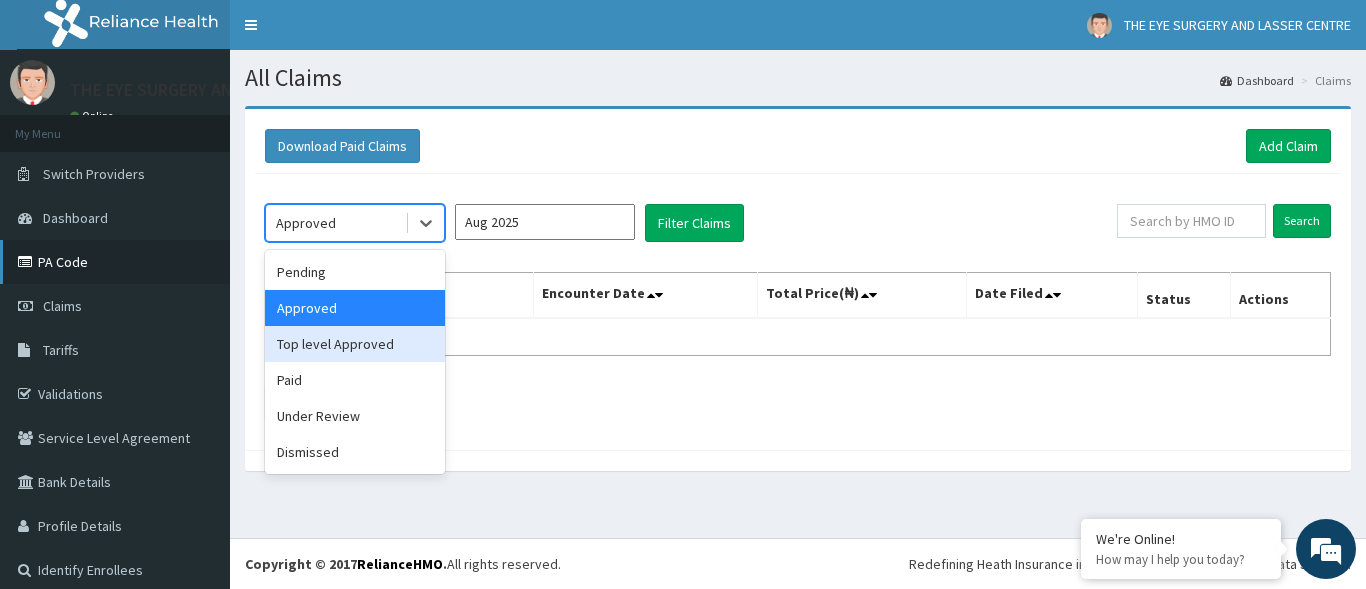 click on "PA Code" at bounding box center [115, 262] 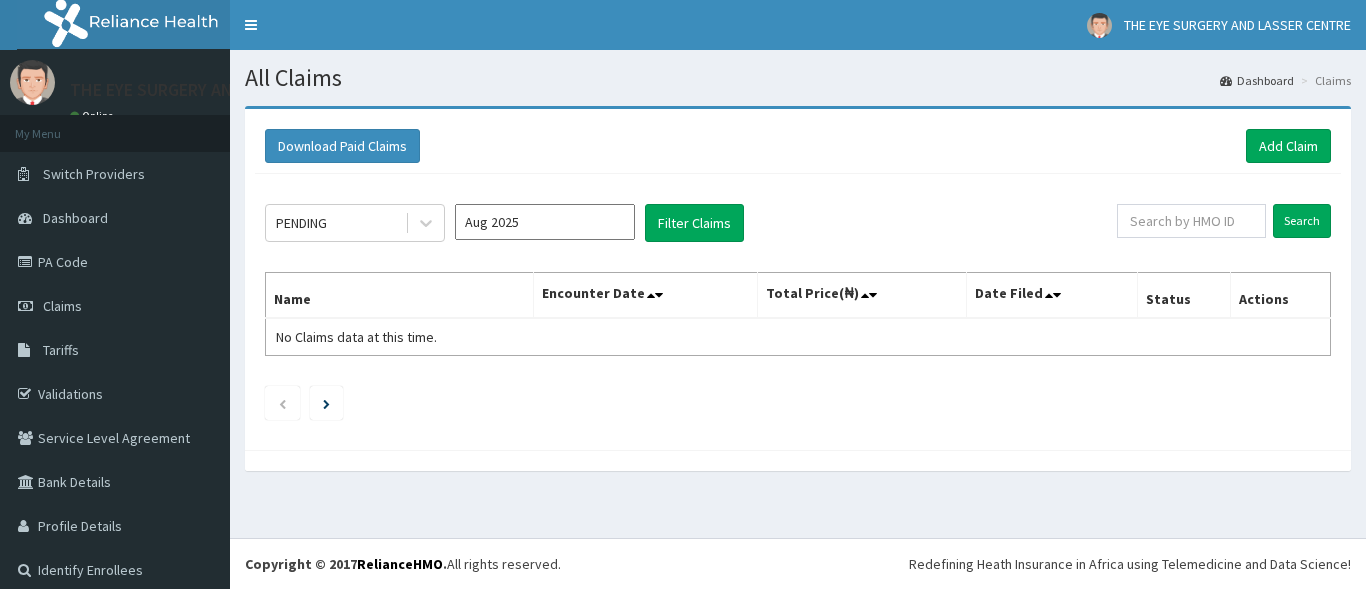 scroll, scrollTop: 0, scrollLeft: 0, axis: both 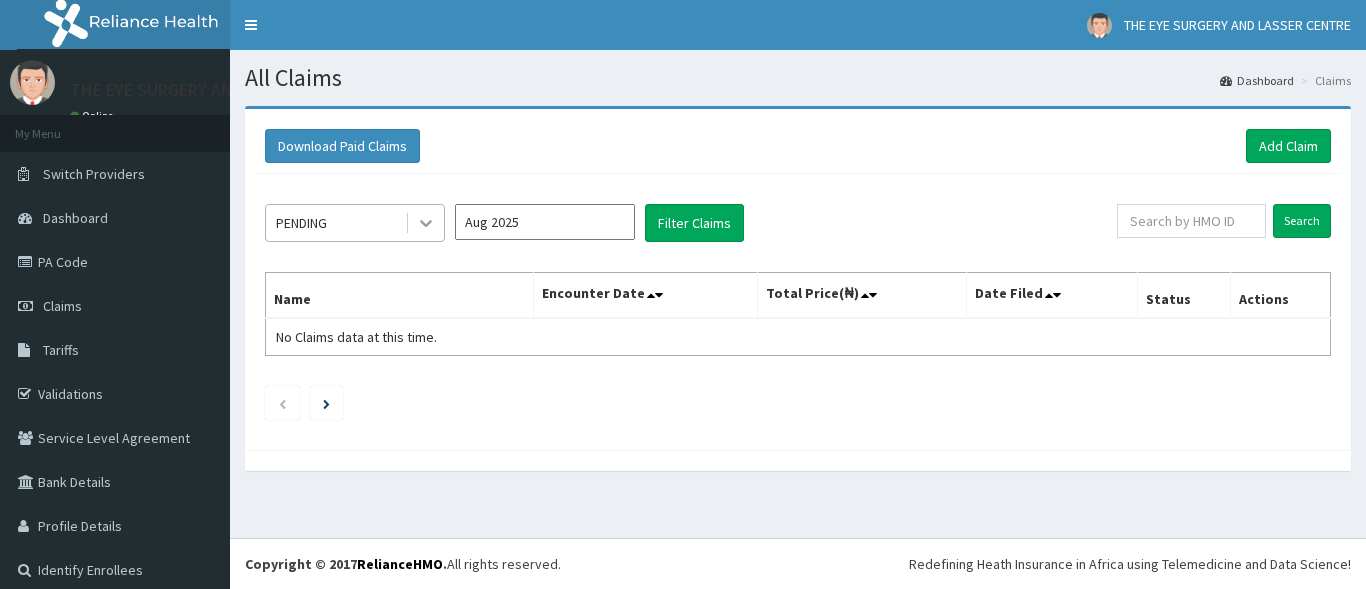 click 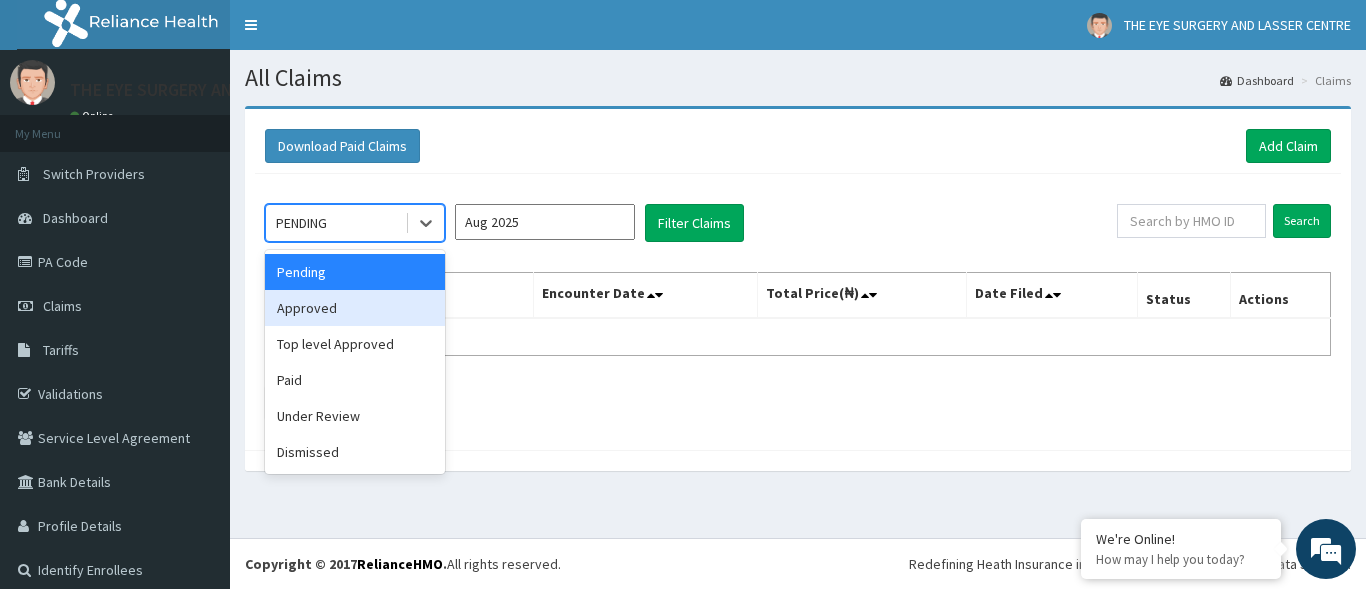 click on "Approved" at bounding box center [355, 308] 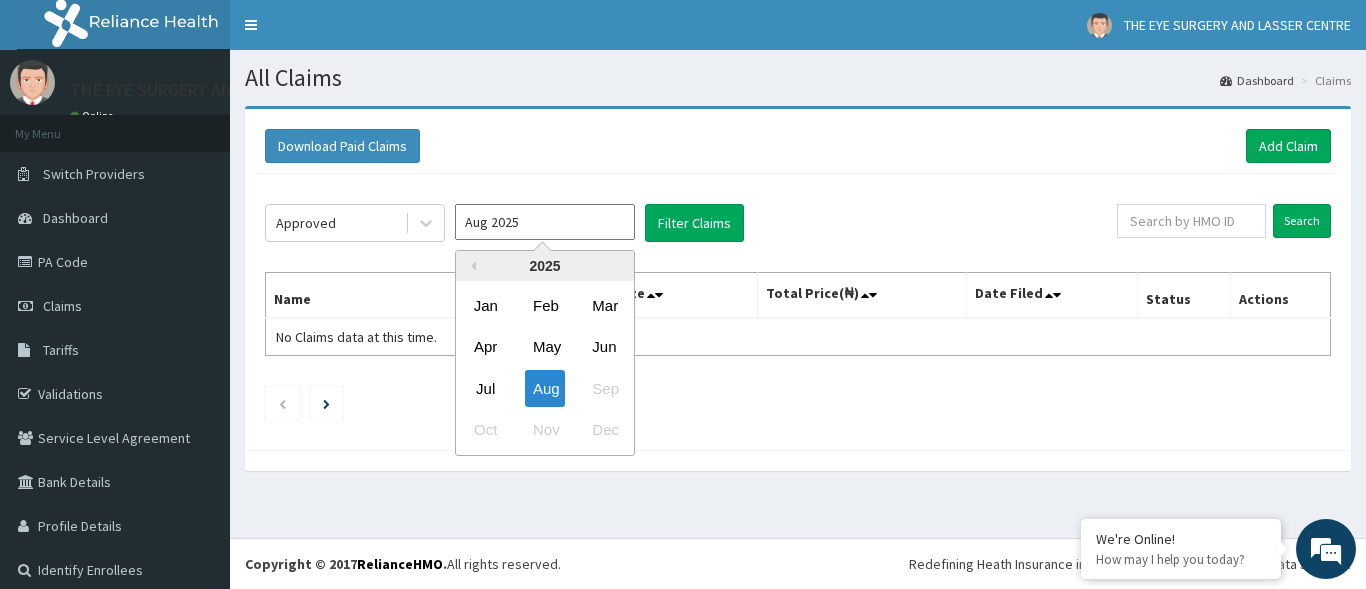 click on "Aug 2025" at bounding box center (545, 222) 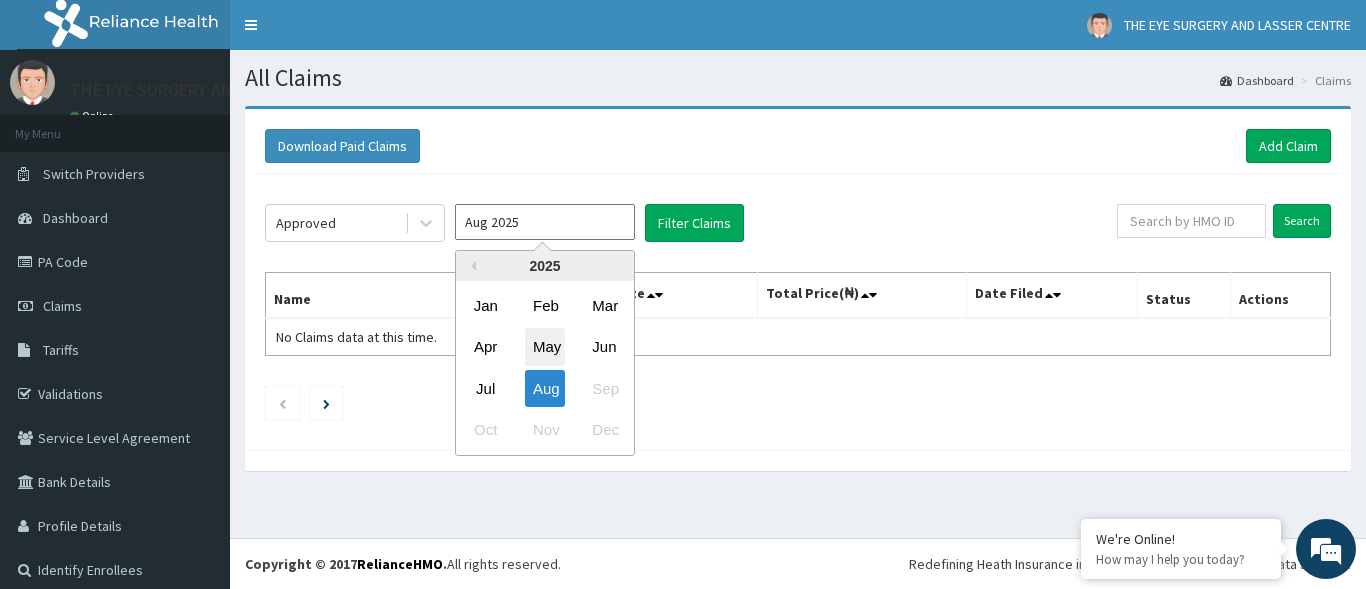 click on "May" at bounding box center (545, 347) 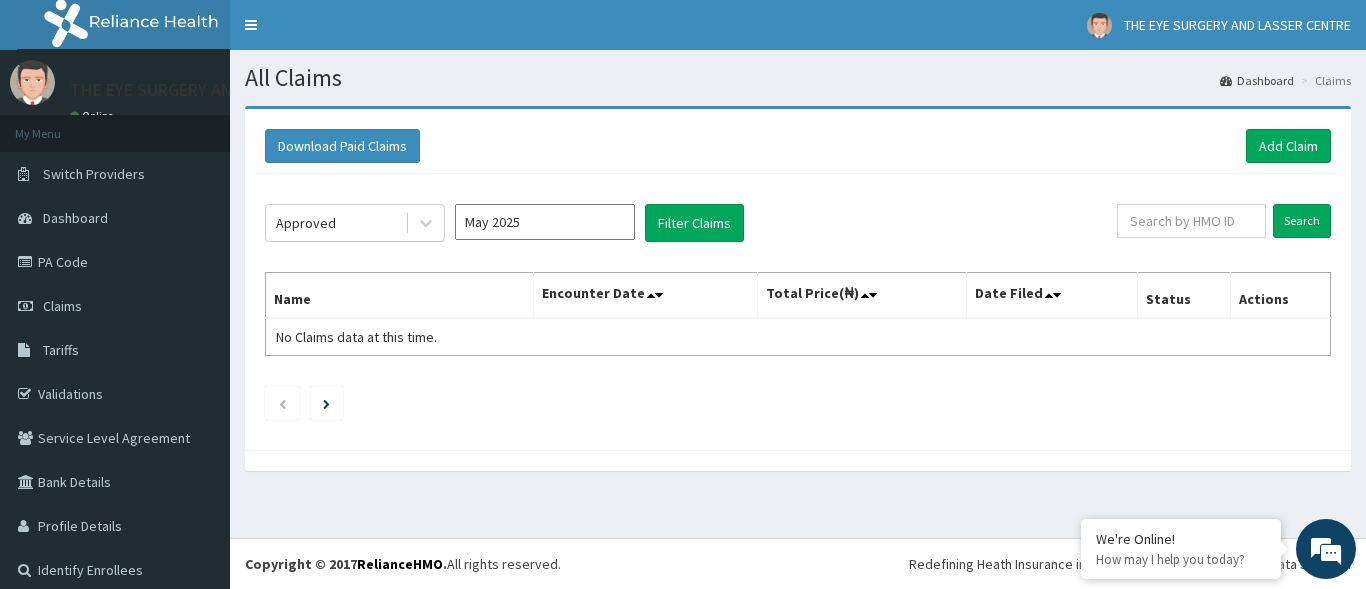 click on "May 2025" at bounding box center [545, 222] 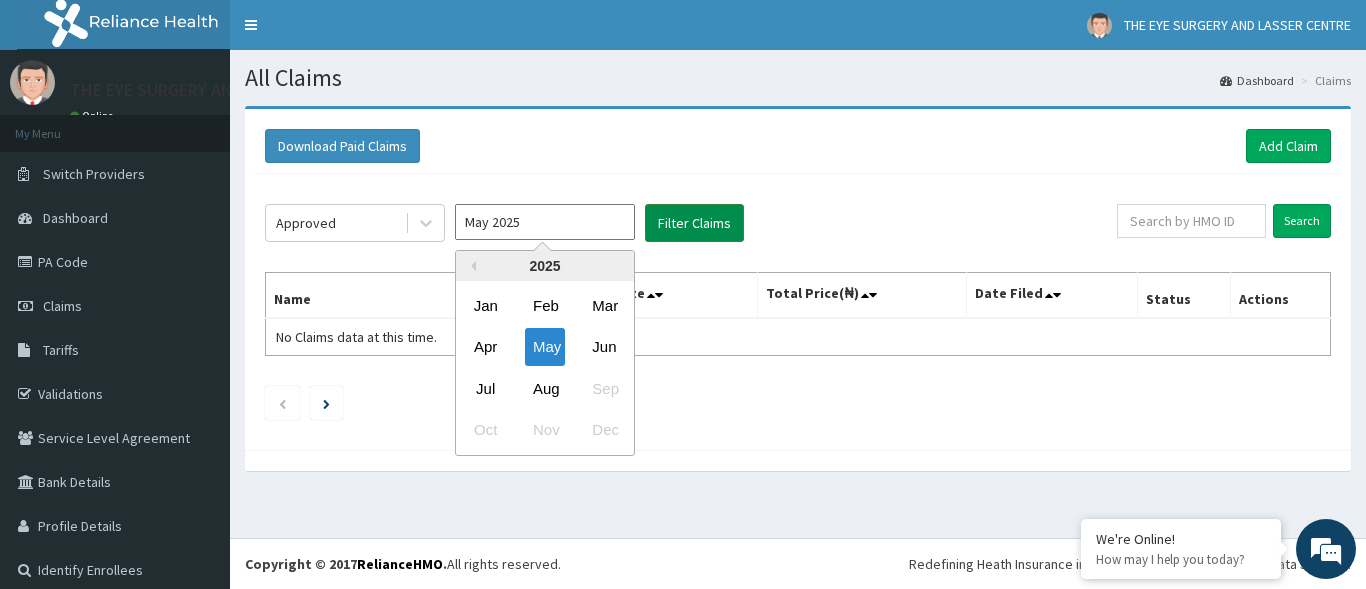 scroll, scrollTop: 0, scrollLeft: 0, axis: both 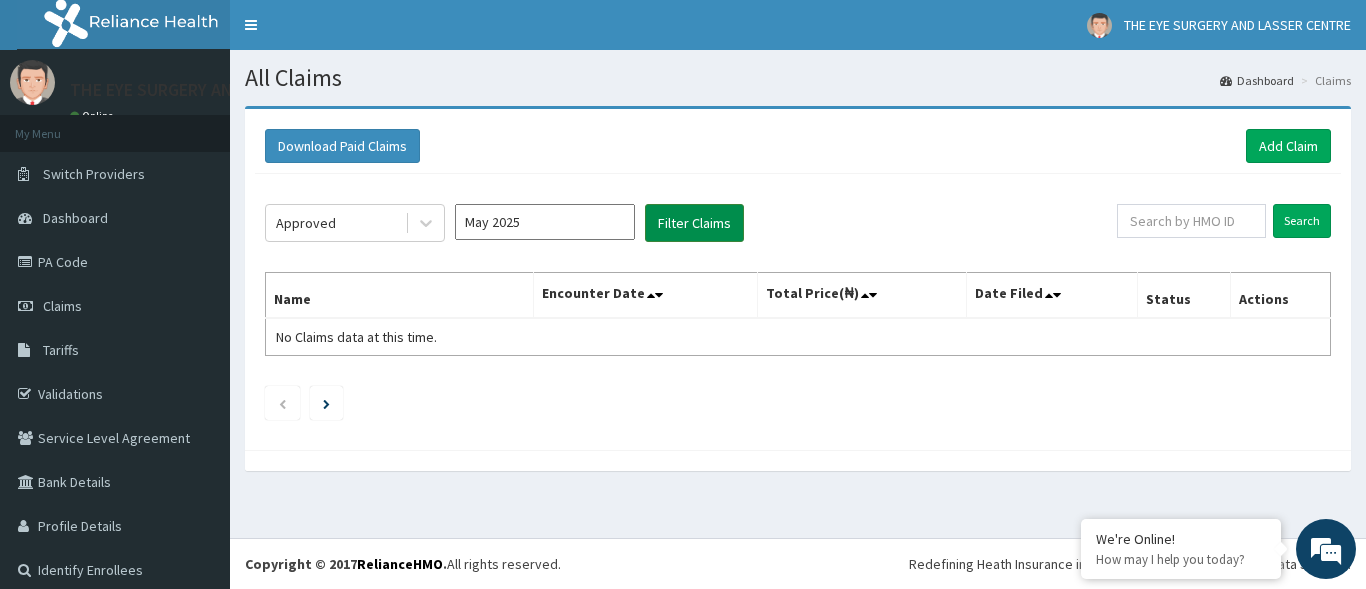 click on "Filter Claims" at bounding box center (694, 223) 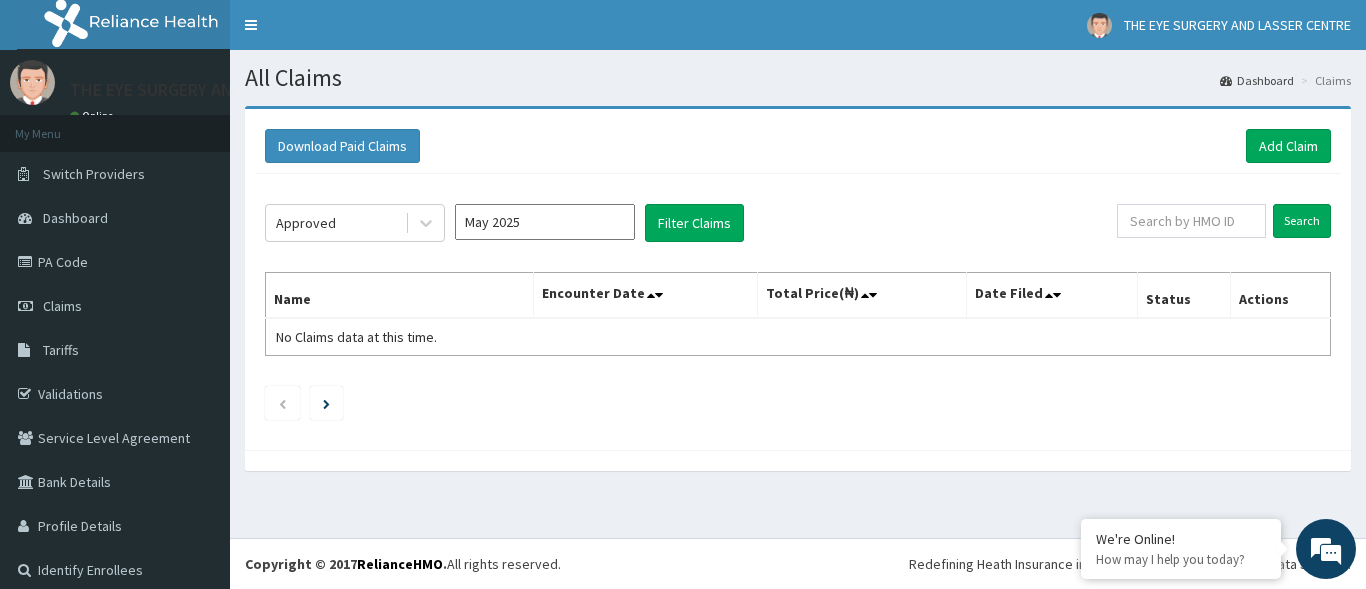 click on "May 2025" at bounding box center [545, 222] 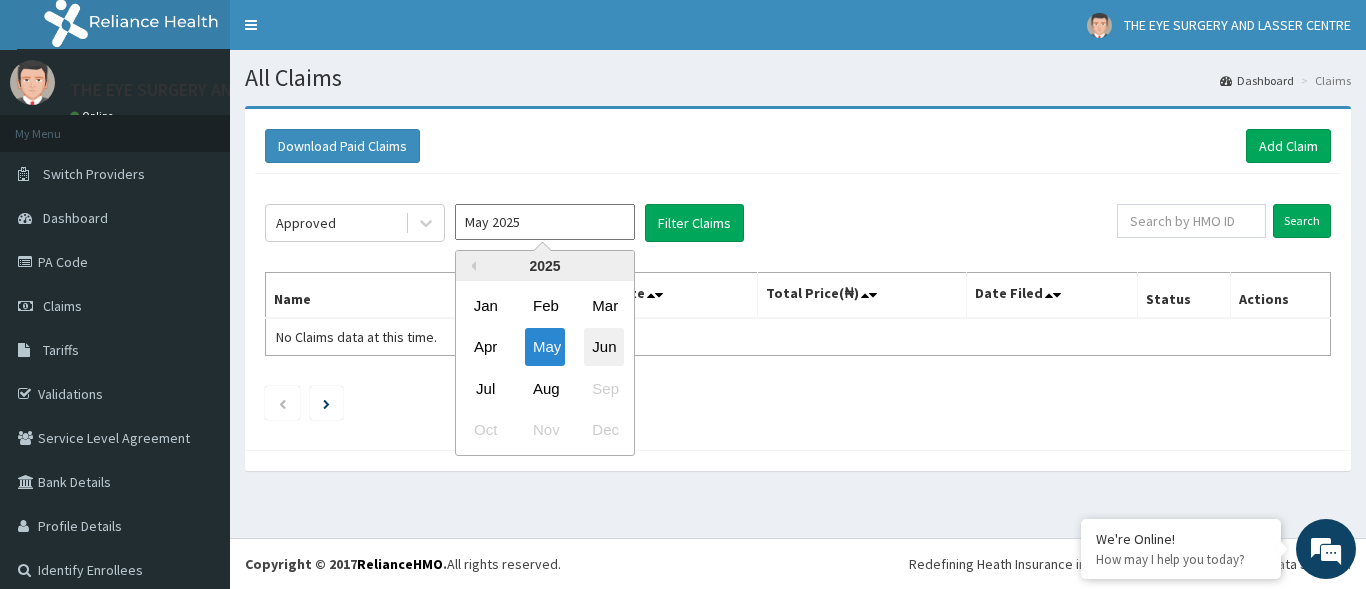 click on "Jun" at bounding box center [604, 347] 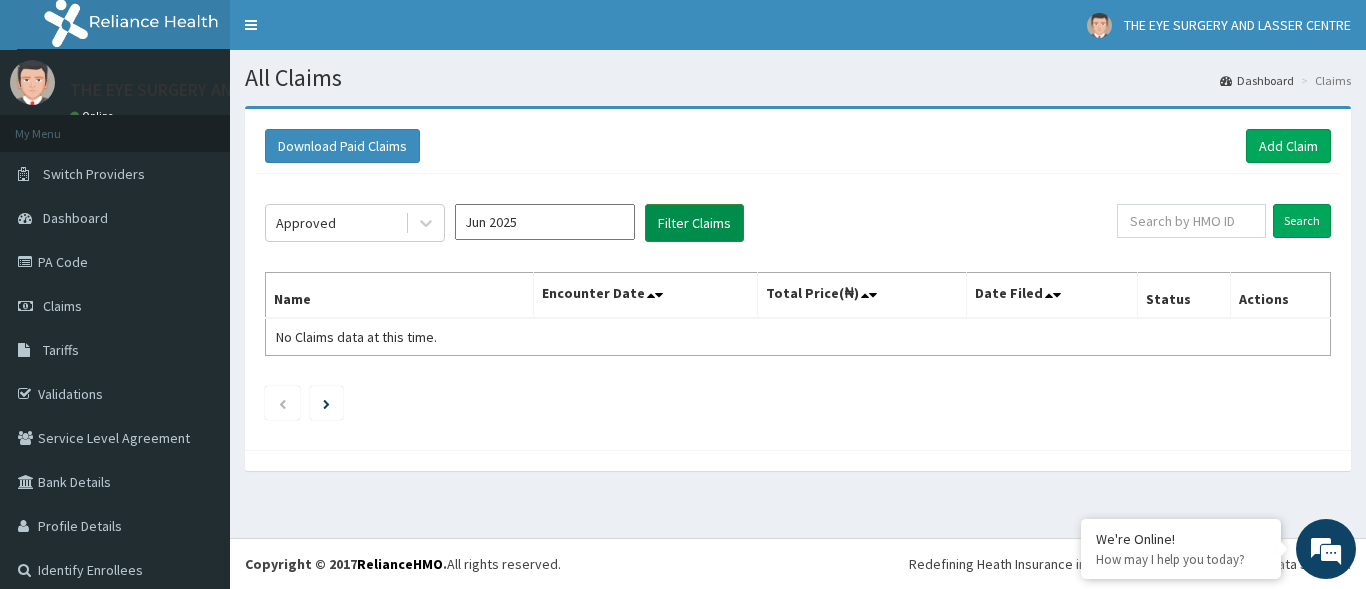 click on "Filter Claims" at bounding box center [694, 223] 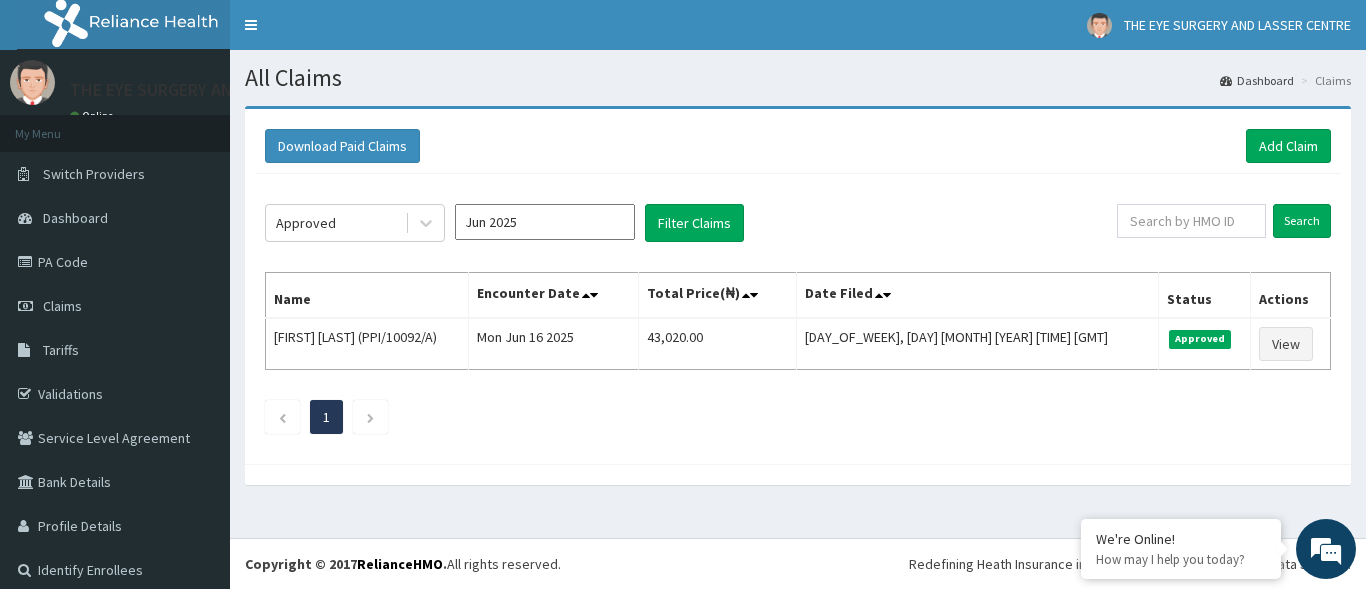 click on "Jun 2025" at bounding box center (545, 222) 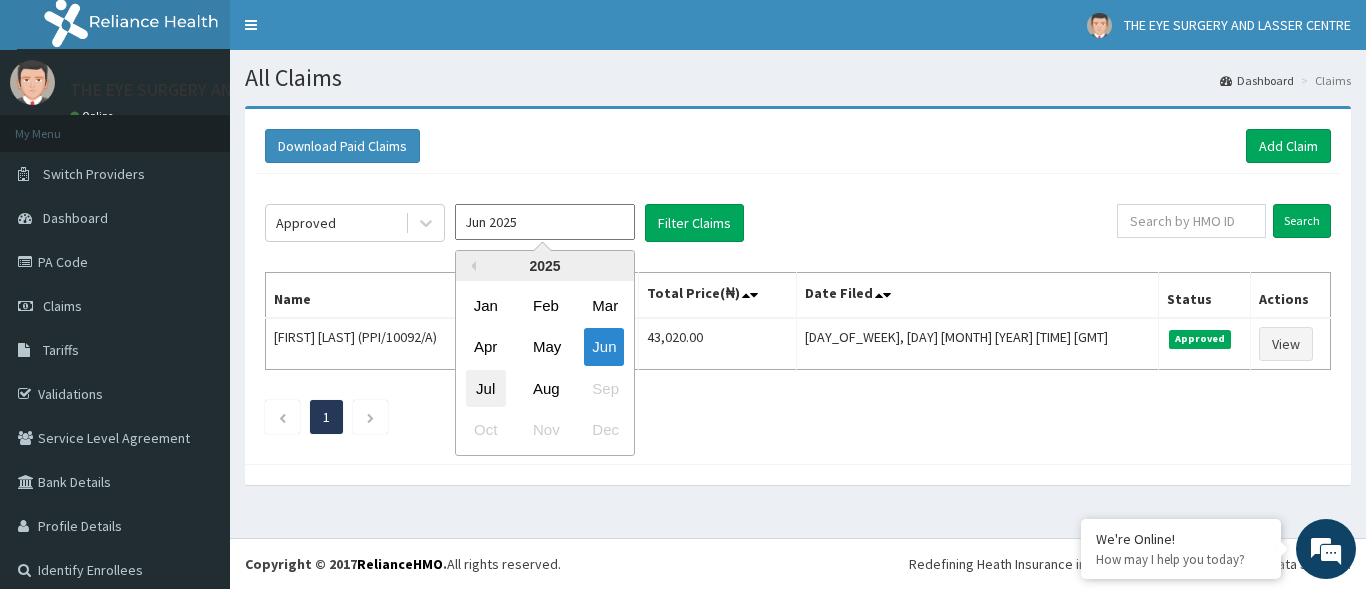 click on "Jul" at bounding box center (486, 388) 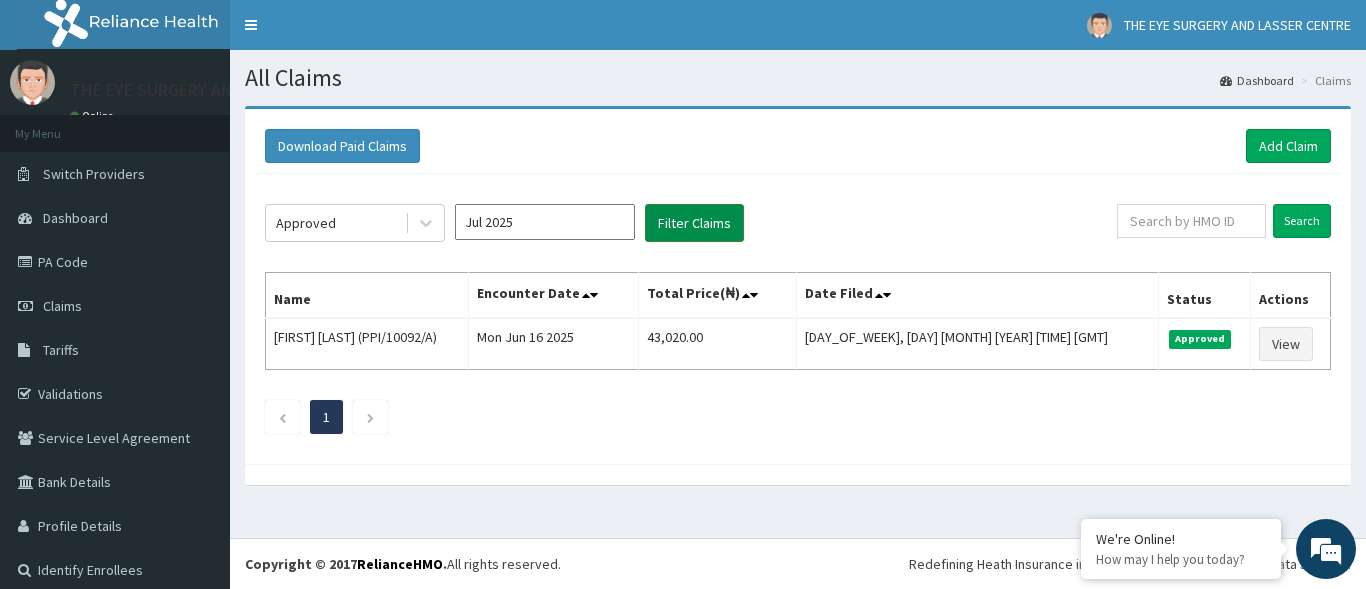 click on "Filter Claims" at bounding box center [694, 223] 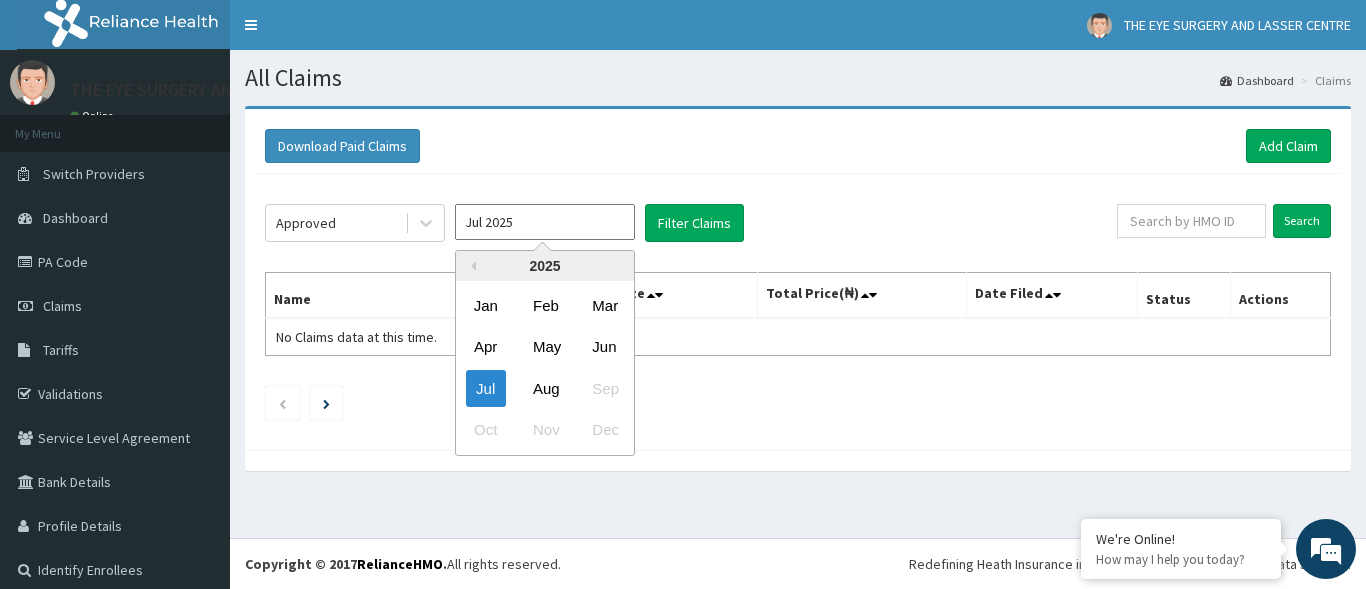 click on "Jul 2025" at bounding box center [545, 222] 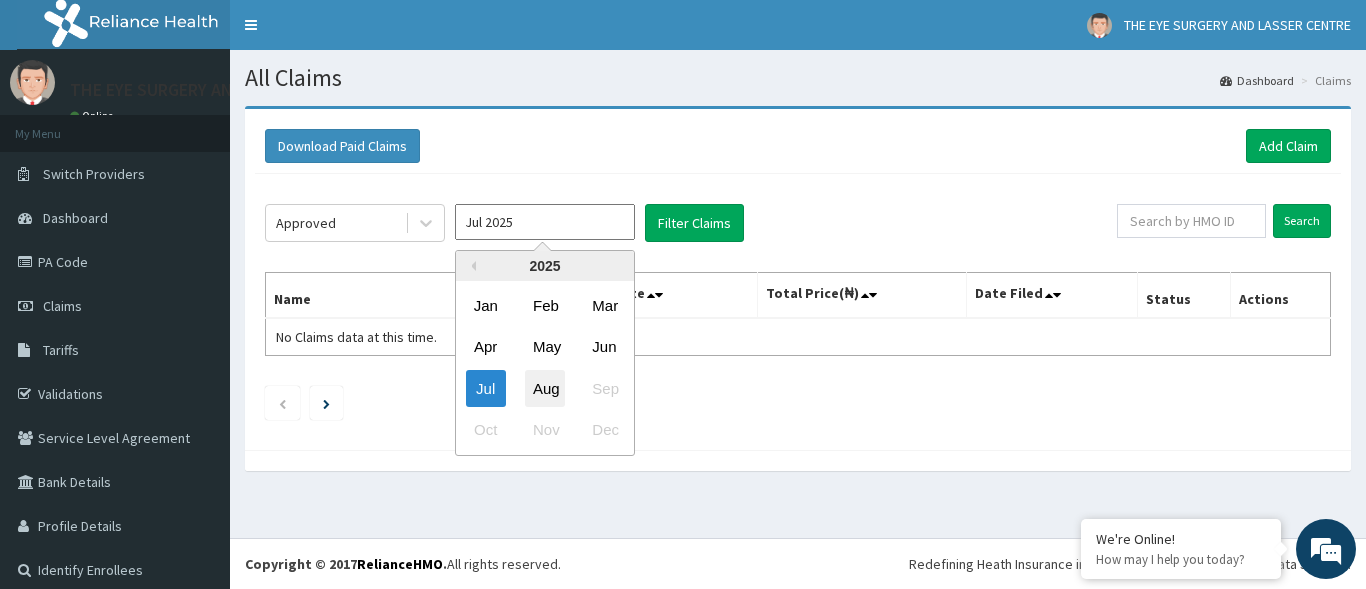 click on "Aug" at bounding box center (545, 388) 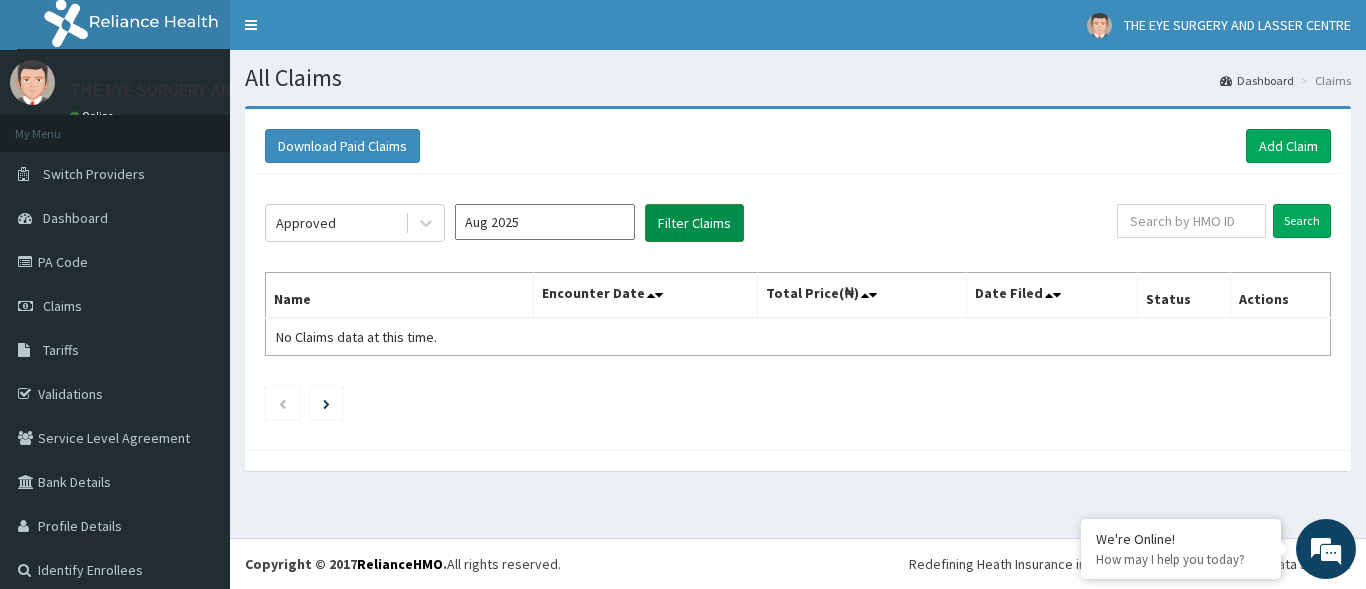 click on "Filter Claims" at bounding box center (694, 223) 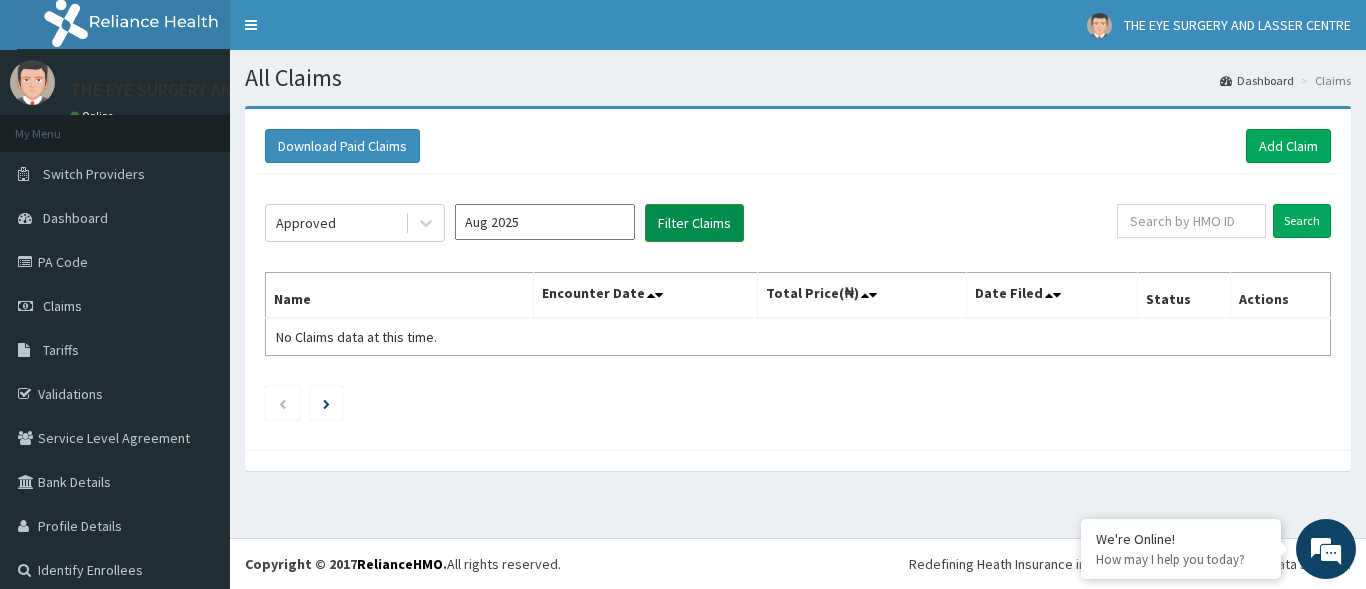 click on "Filter Claims" at bounding box center [694, 223] 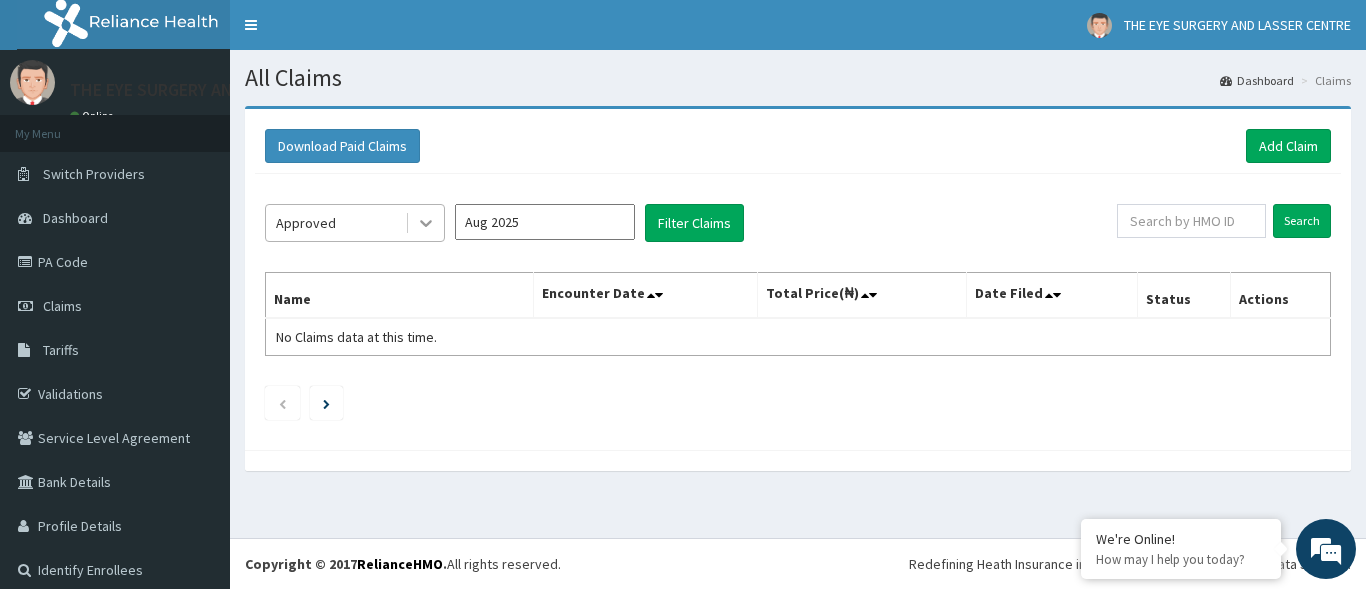 click 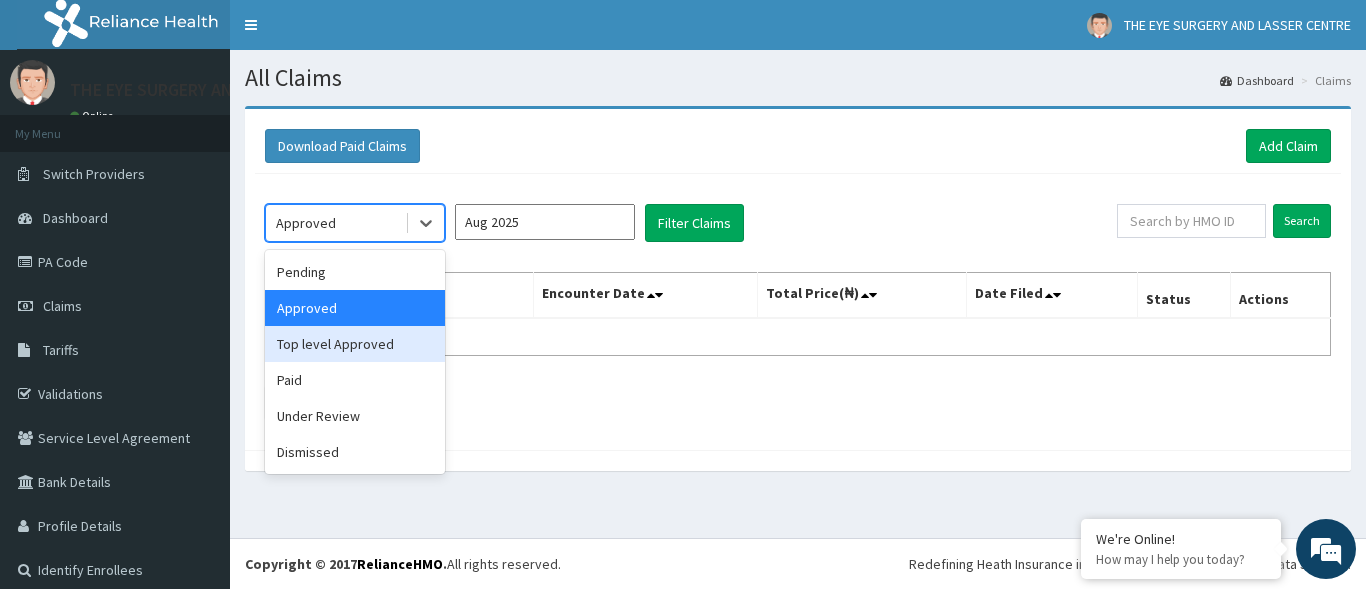 click on "Top level Approved" at bounding box center (355, 344) 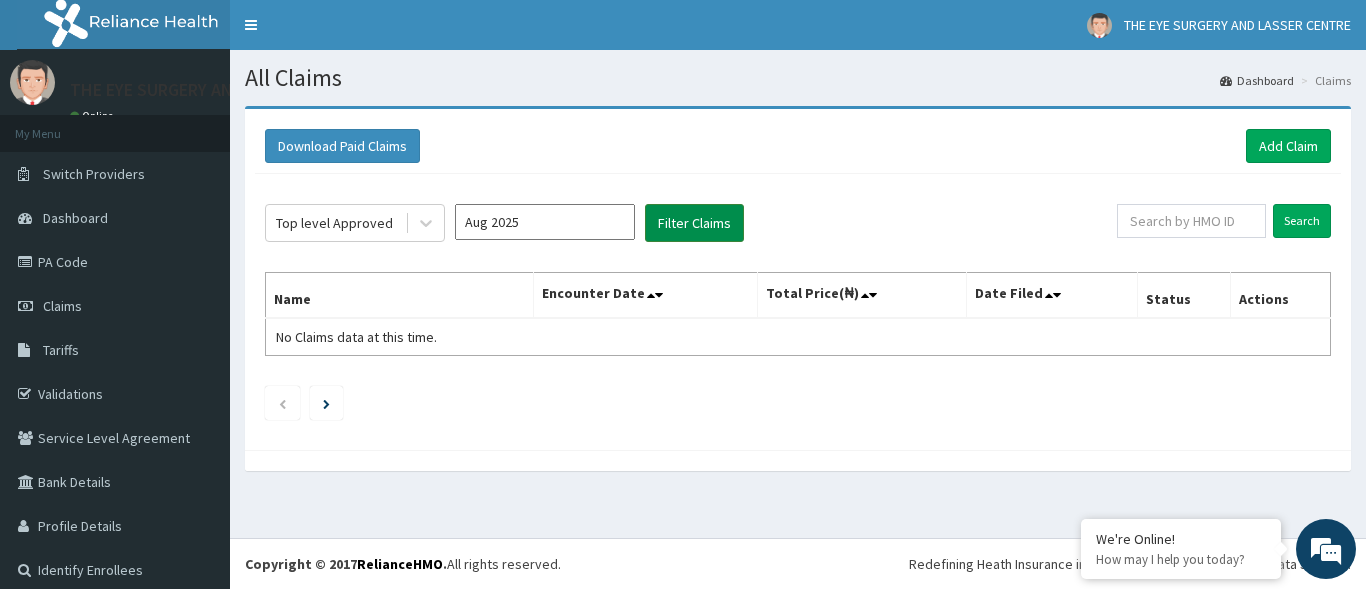 click on "Filter Claims" at bounding box center [694, 223] 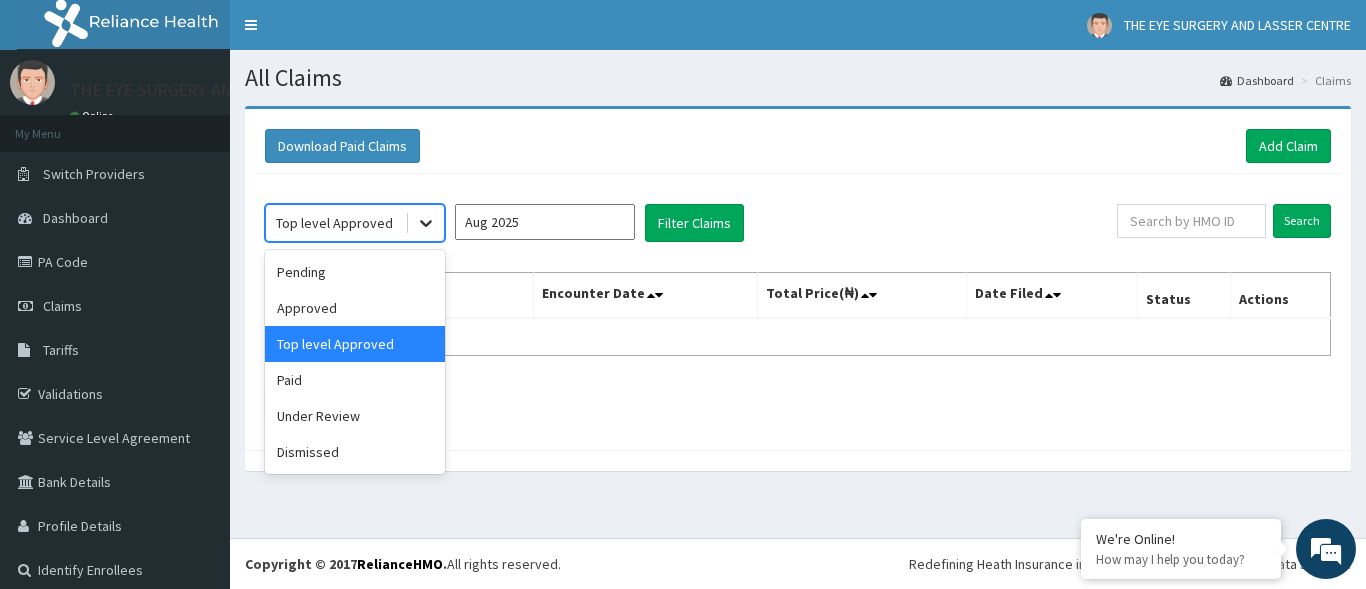 click 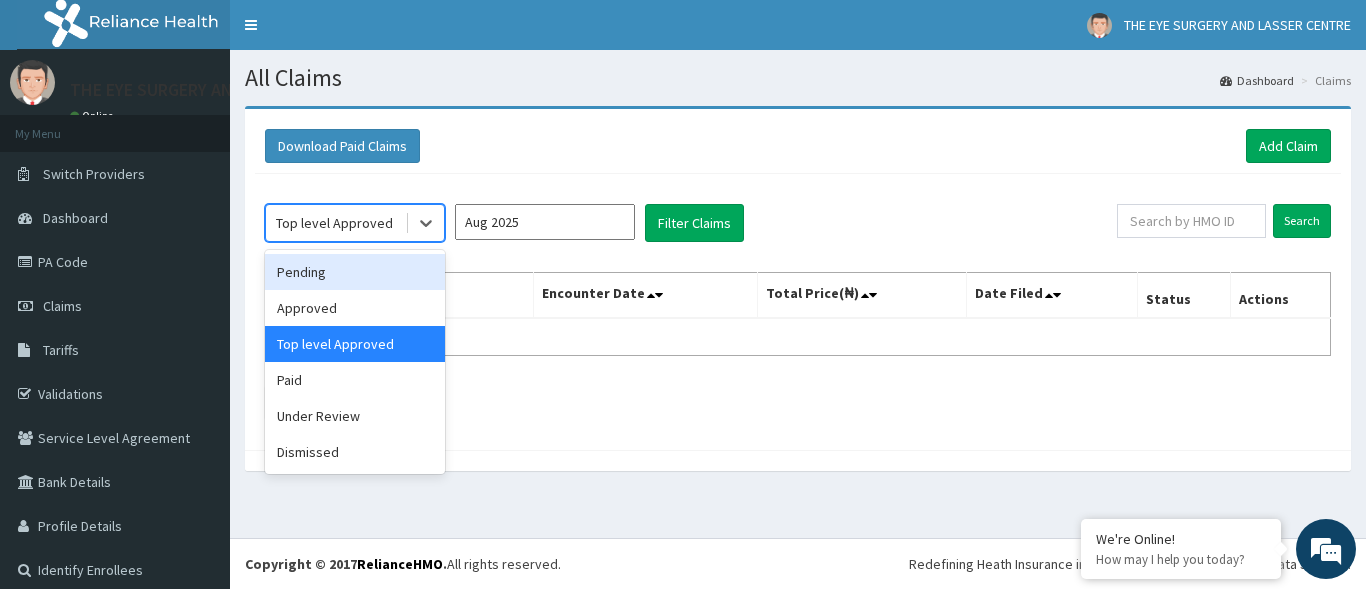 click on "Pending" at bounding box center [355, 272] 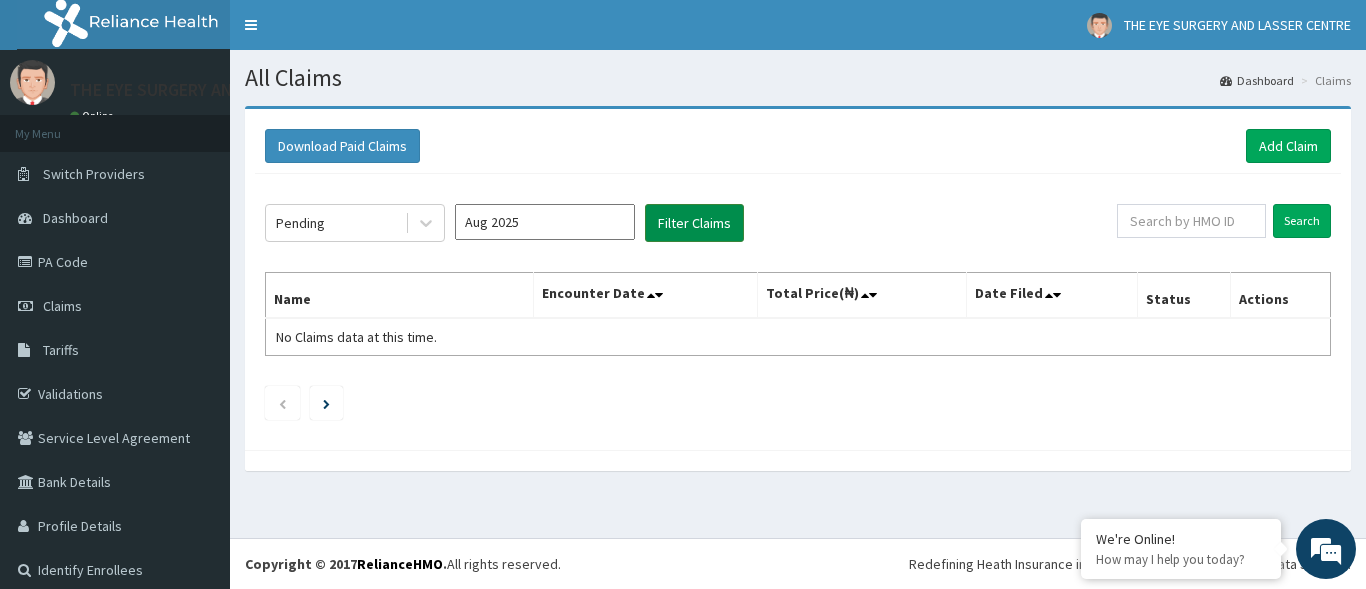 click on "Filter Claims" at bounding box center (694, 223) 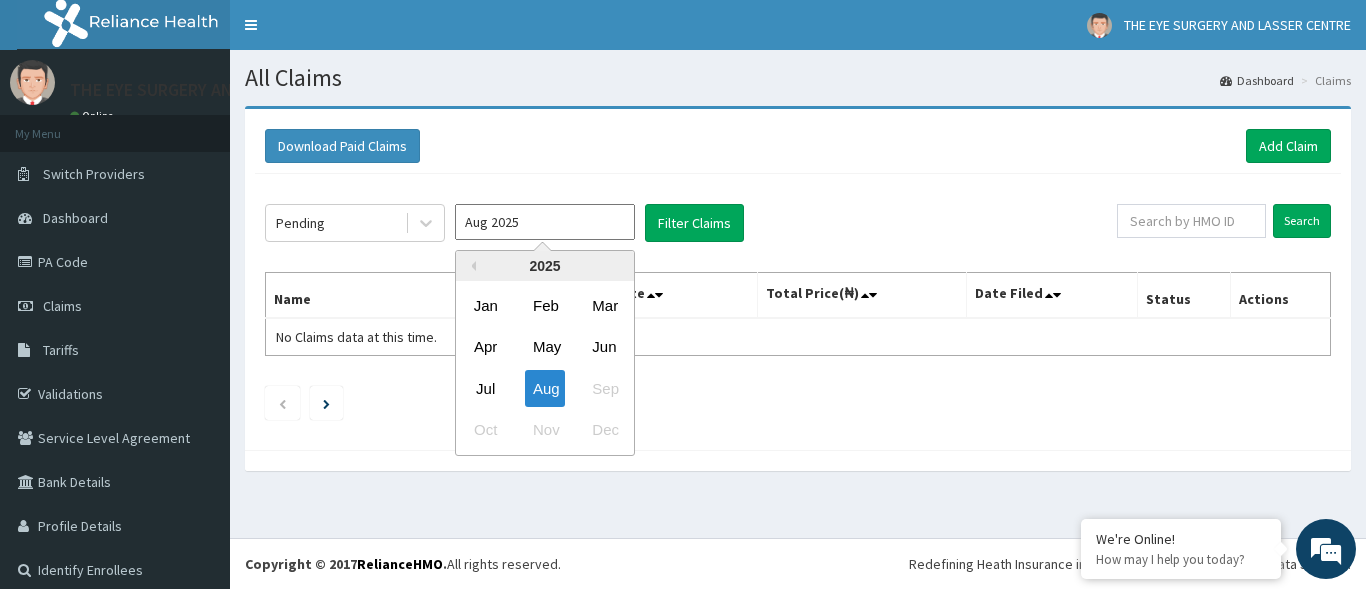 click on "Aug 2025" at bounding box center (545, 222) 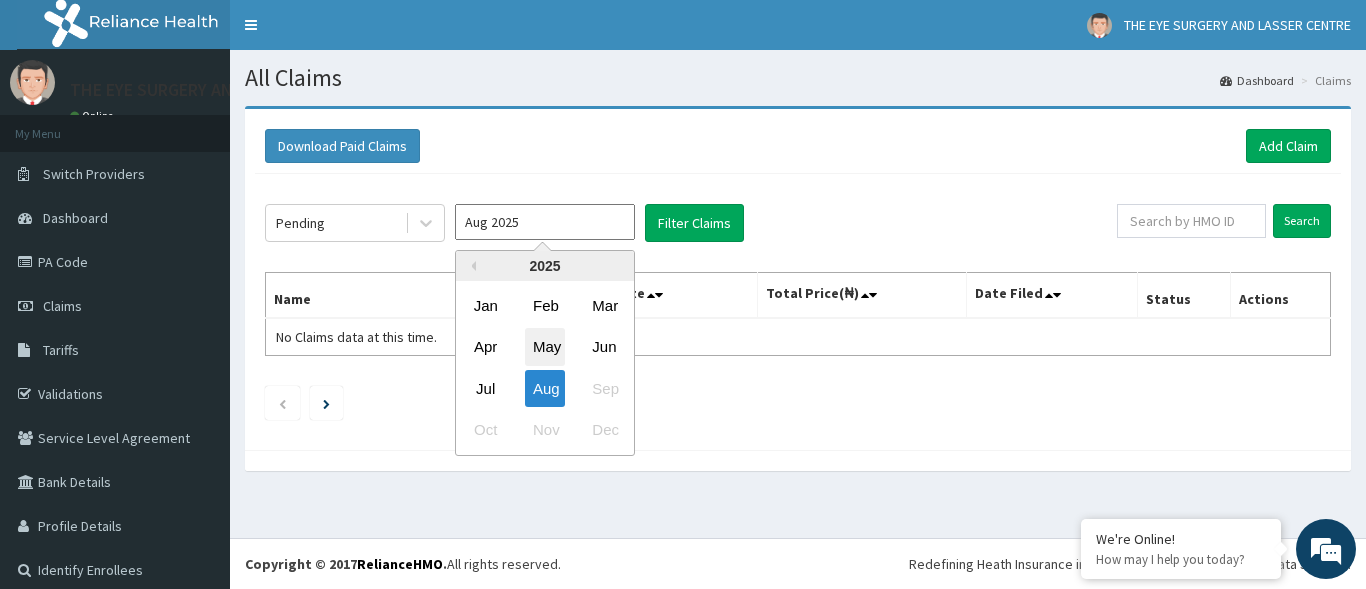click on "May" at bounding box center [545, 347] 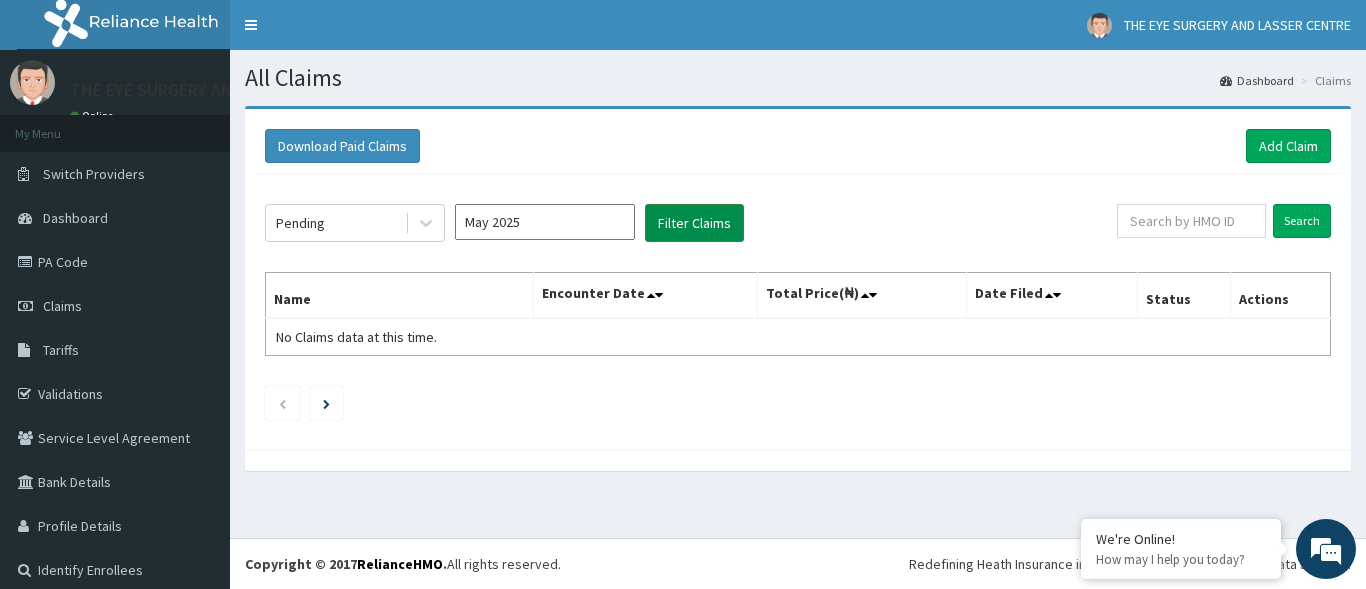 click on "Filter Claims" at bounding box center [694, 223] 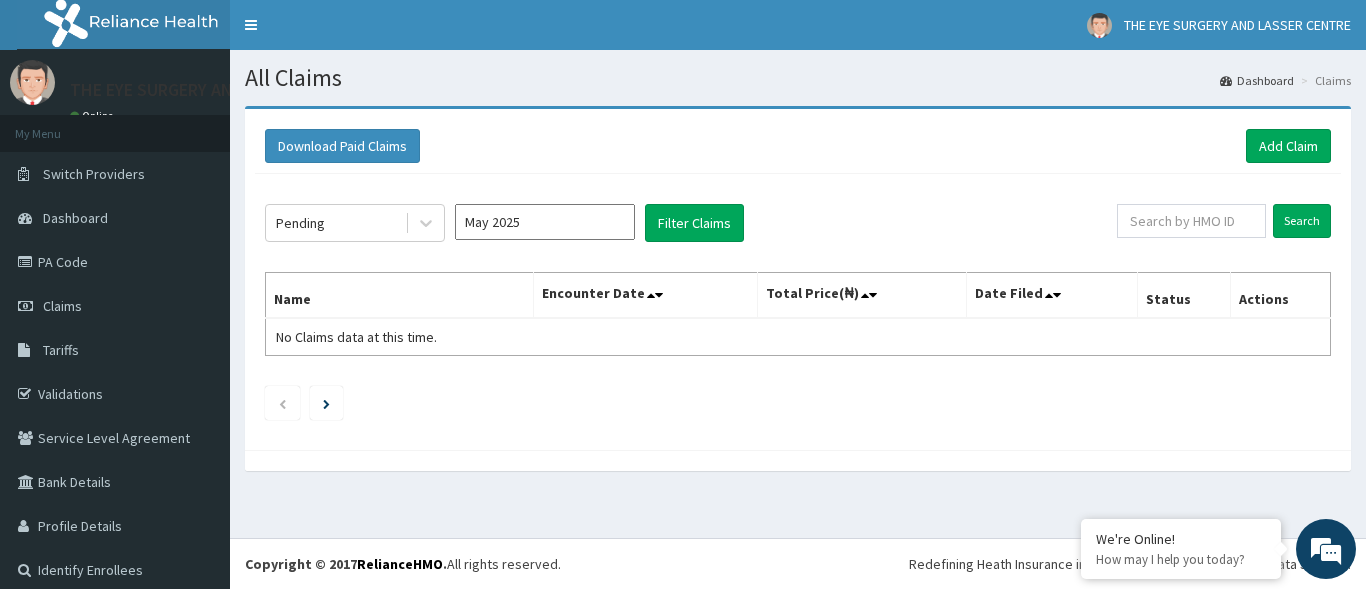 click on "May 2025" at bounding box center (545, 222) 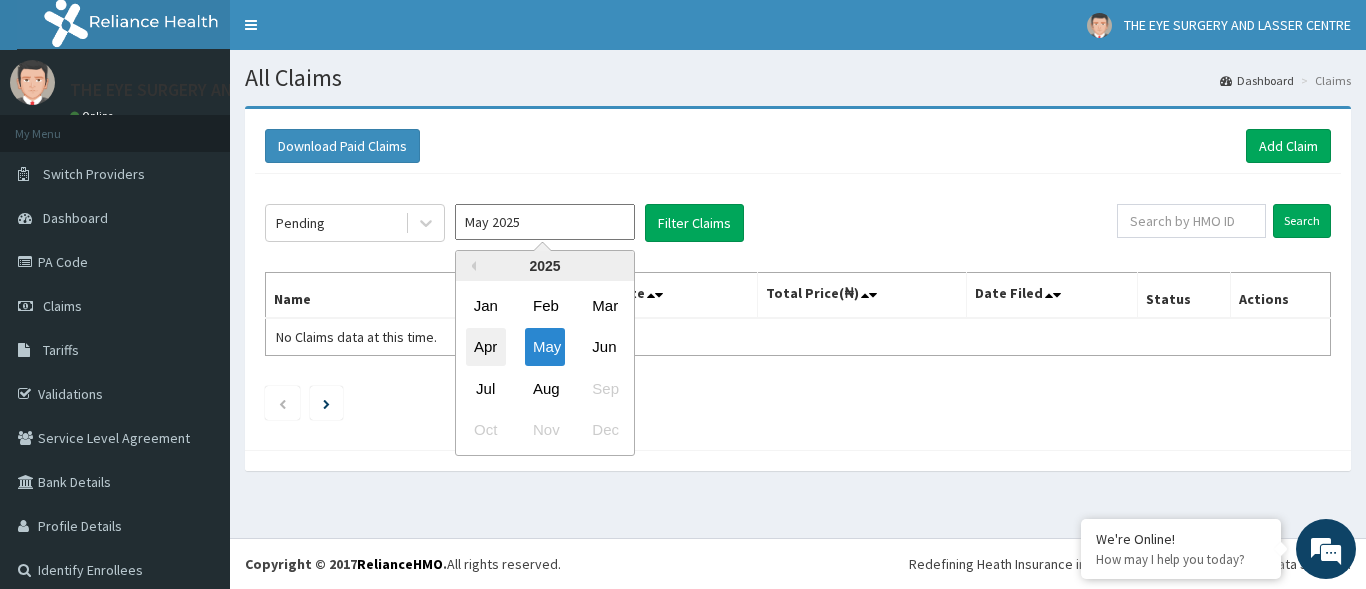 click on "Apr" at bounding box center (486, 347) 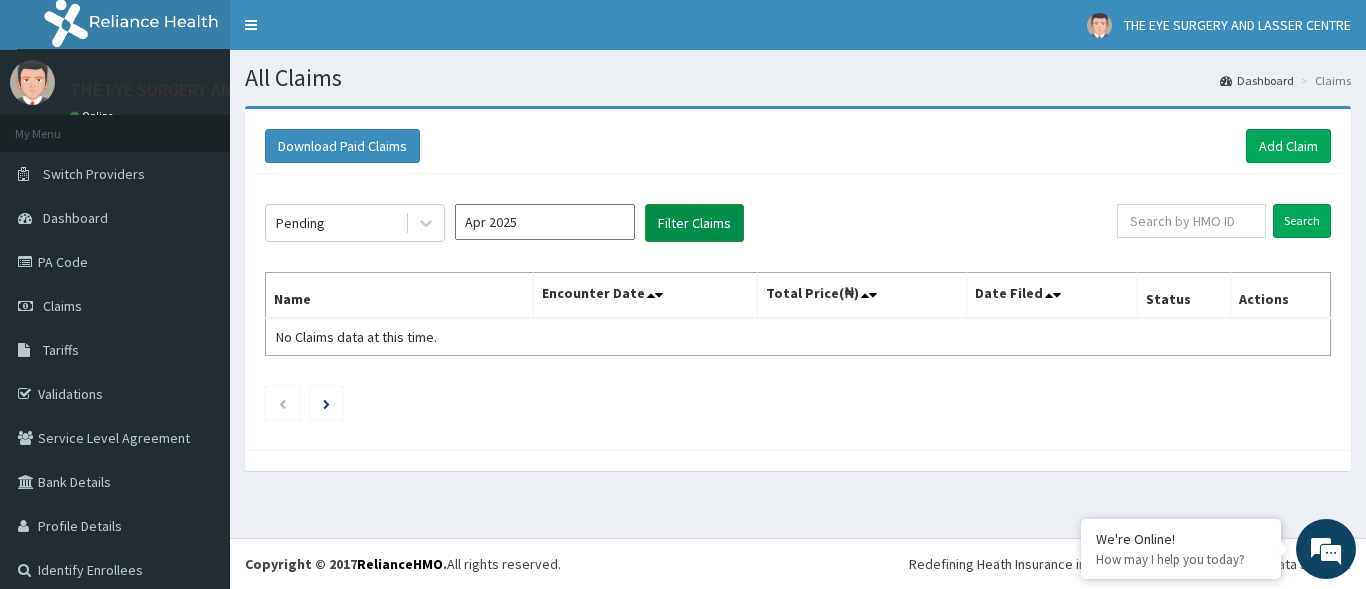 click on "Filter Claims" at bounding box center [694, 223] 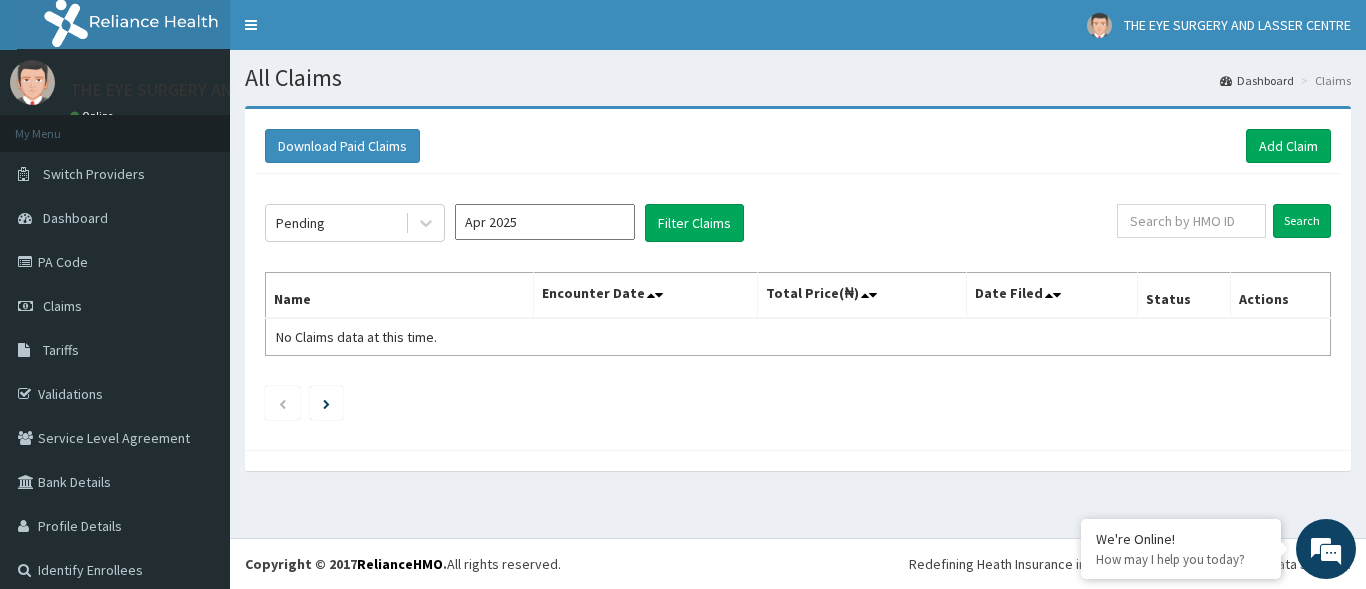 click on "Apr 2025" at bounding box center [545, 222] 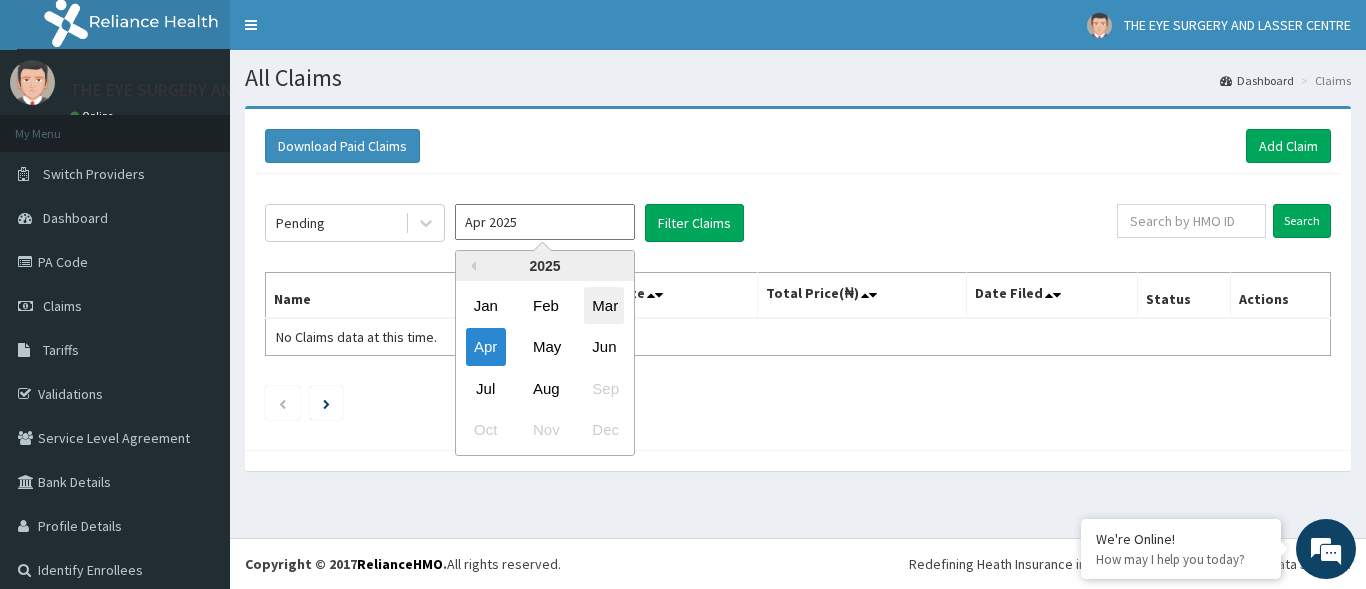click on "Mar" at bounding box center (604, 305) 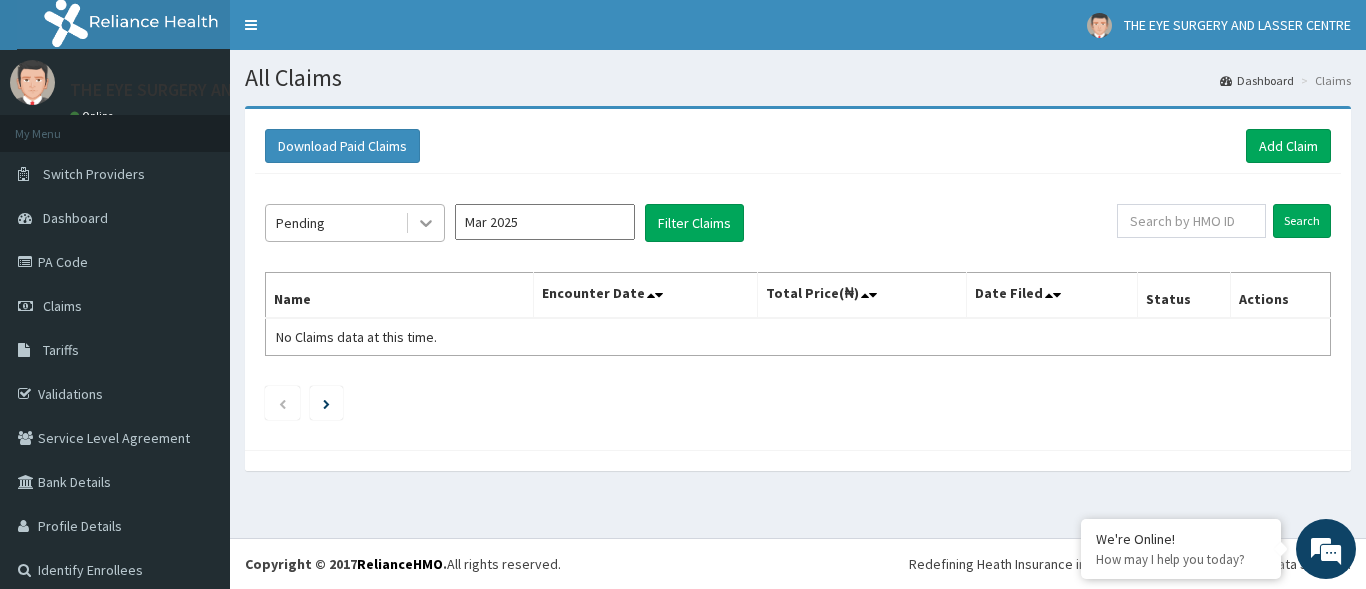 click 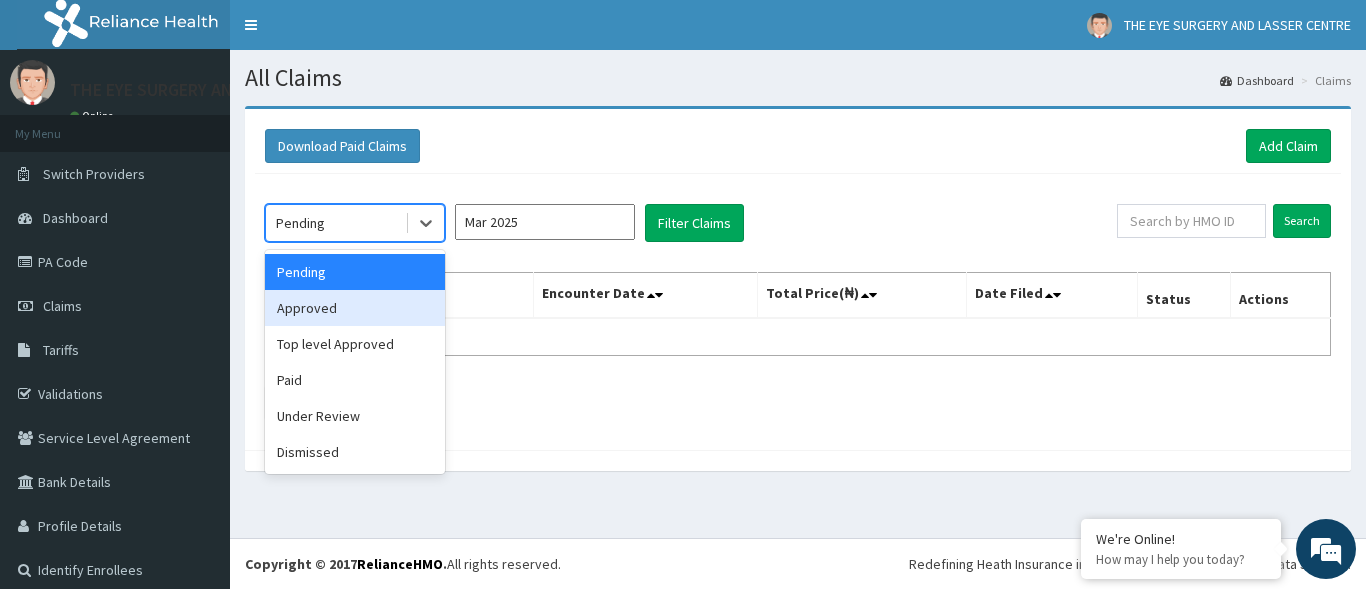 click on "Approved" at bounding box center [355, 308] 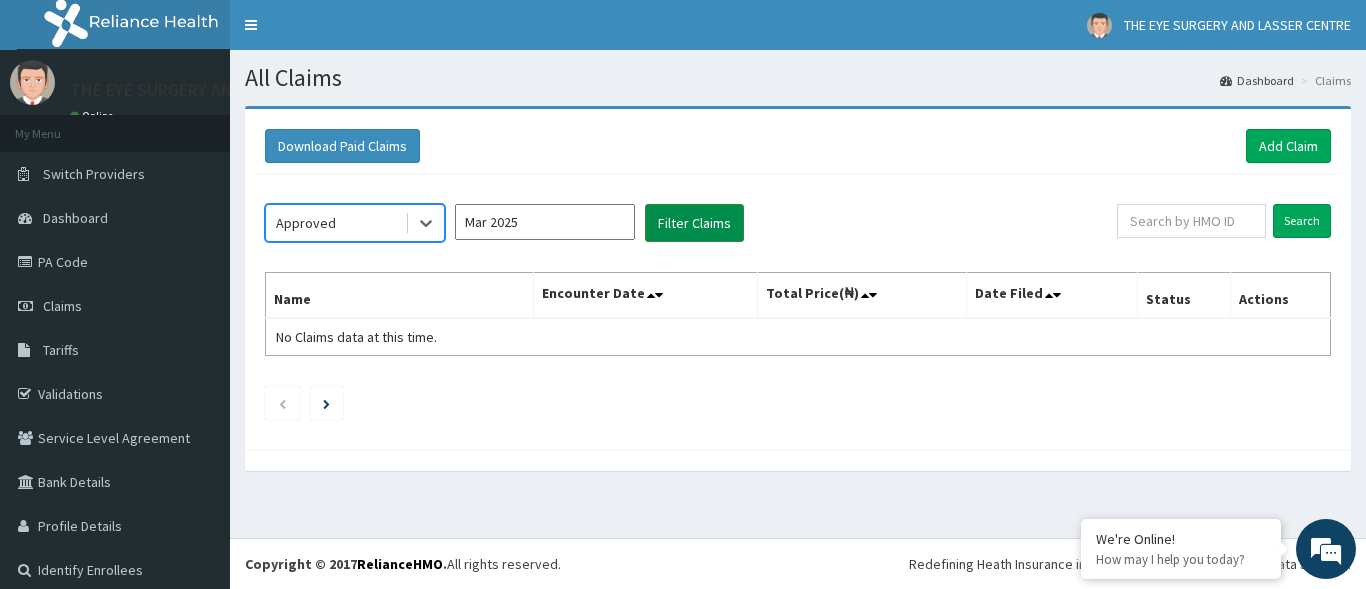 click on "Filter Claims" at bounding box center [694, 223] 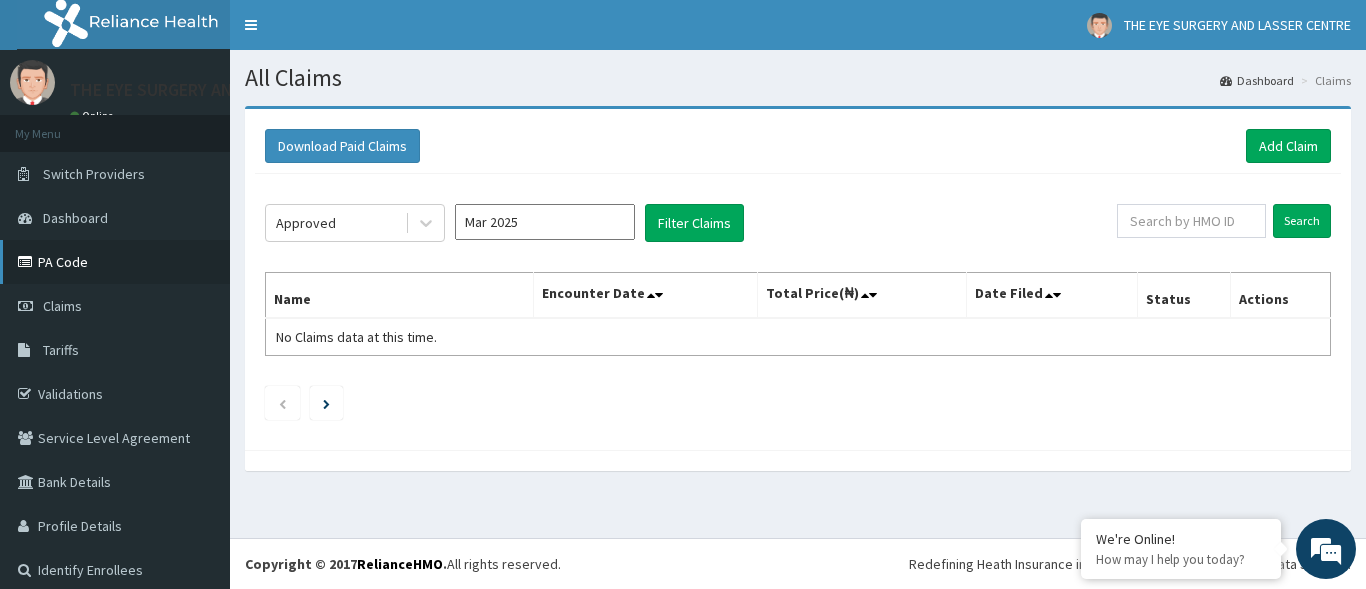 click on "PA Code" at bounding box center [115, 262] 